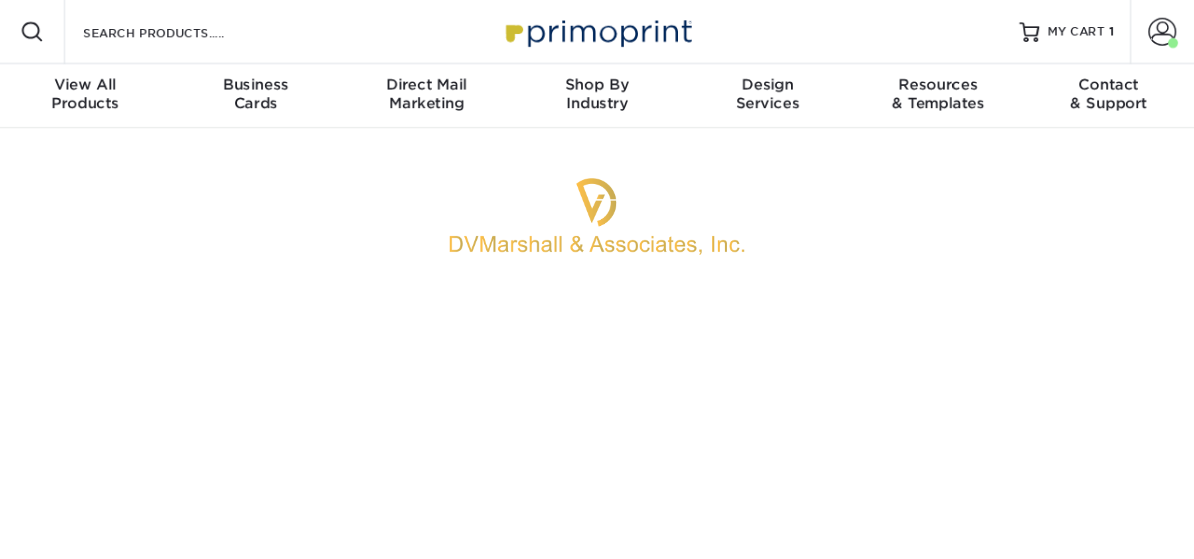scroll, scrollTop: 0, scrollLeft: 0, axis: both 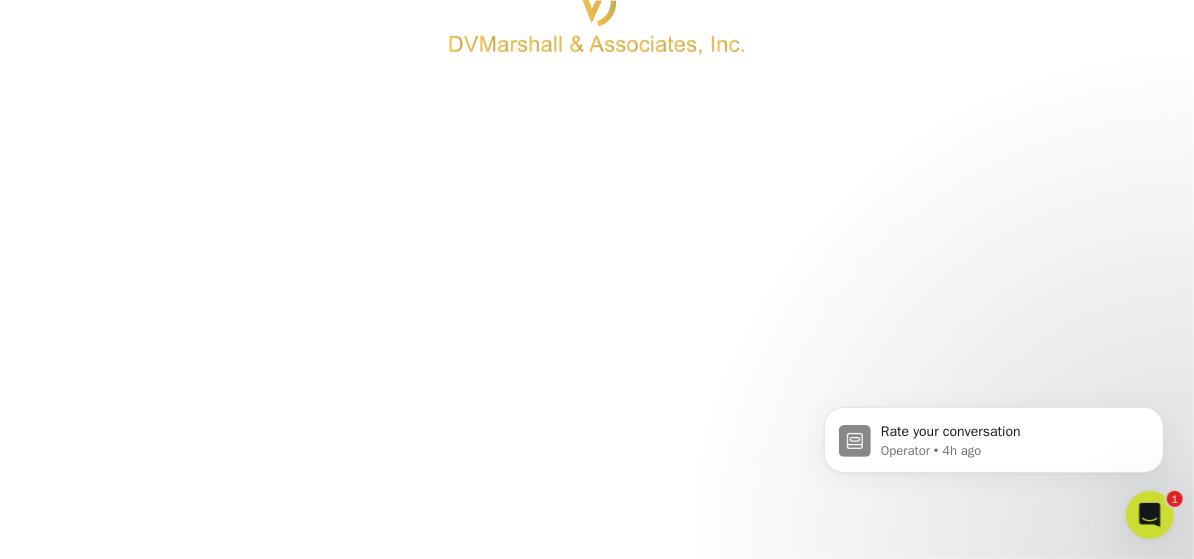 click at bounding box center [597, 16] 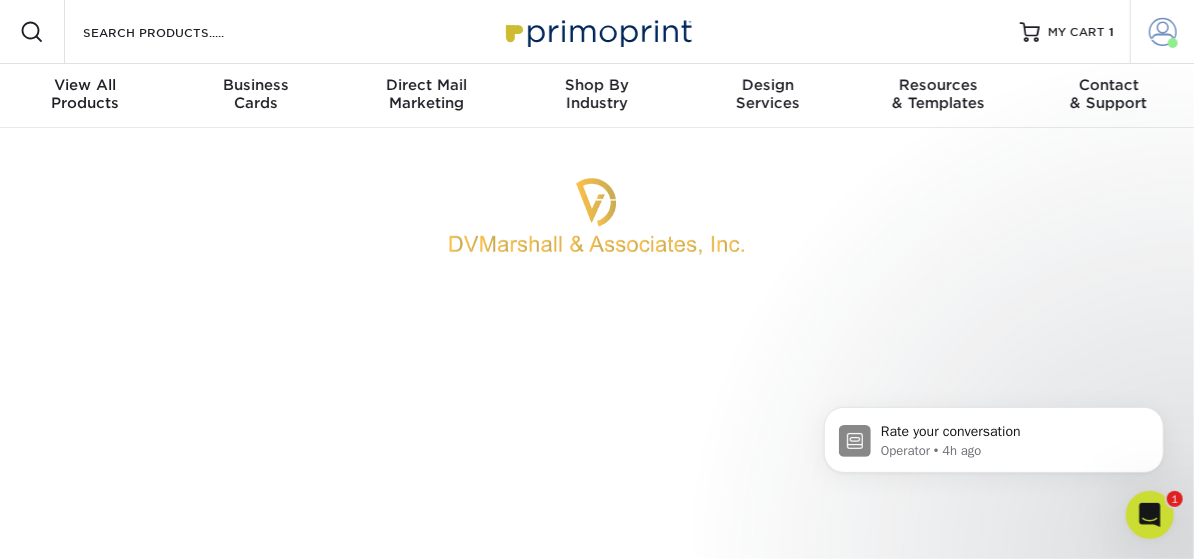 click at bounding box center (1163, 32) 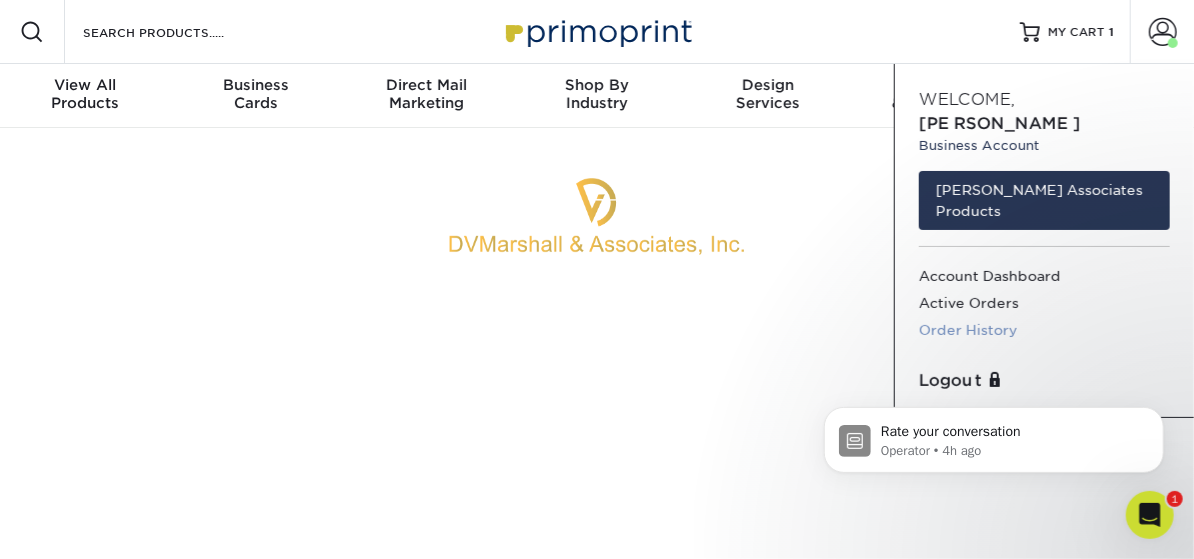 click on "Order History" at bounding box center [1044, 330] 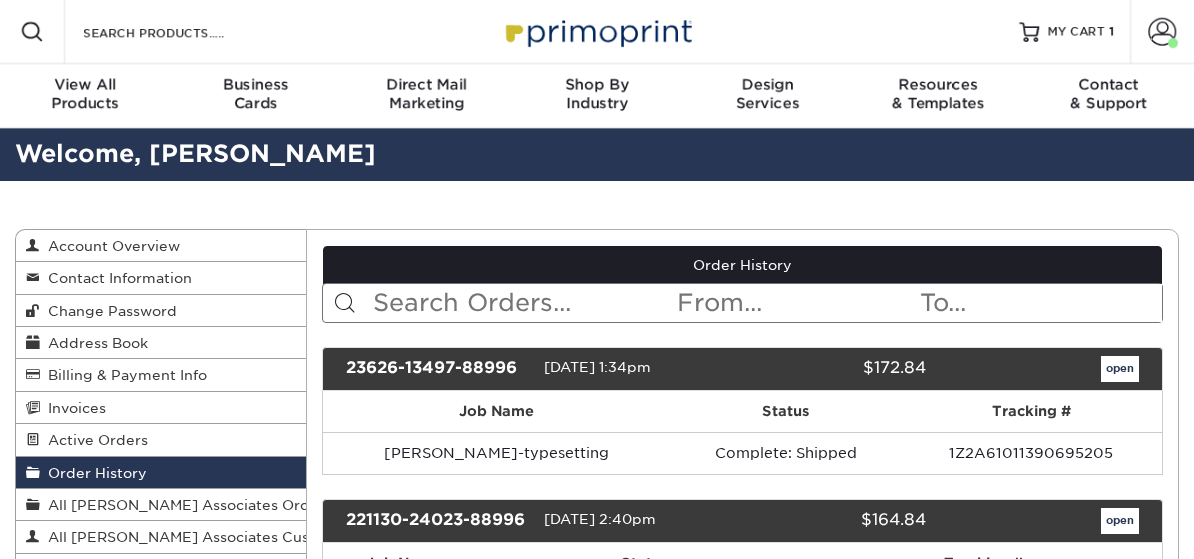 scroll, scrollTop: 0, scrollLeft: 0, axis: both 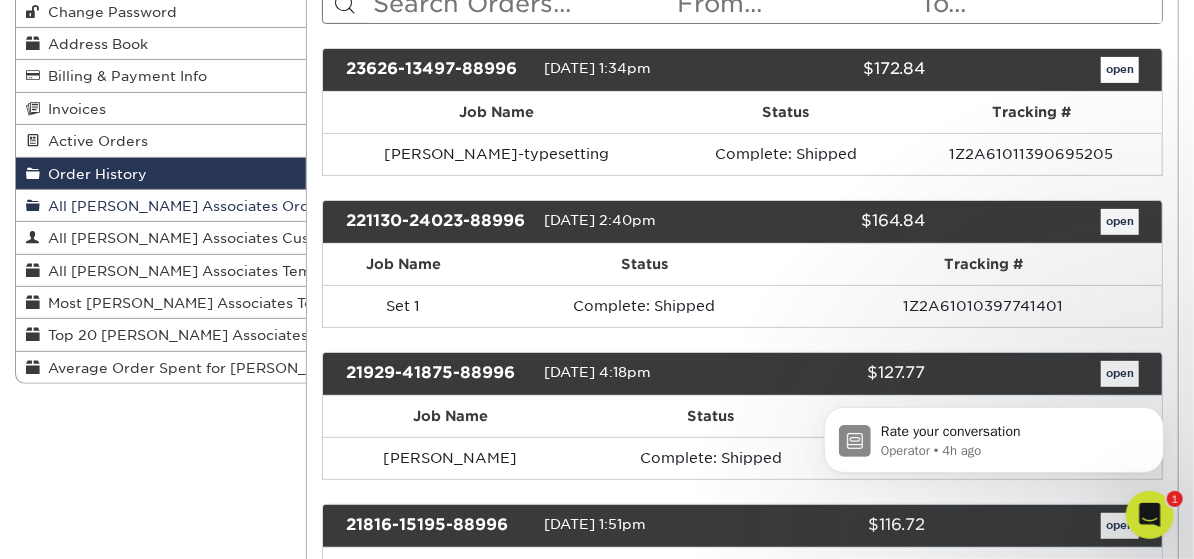 click on "All DV Marhsall Associates Orders" at bounding box center [186, 206] 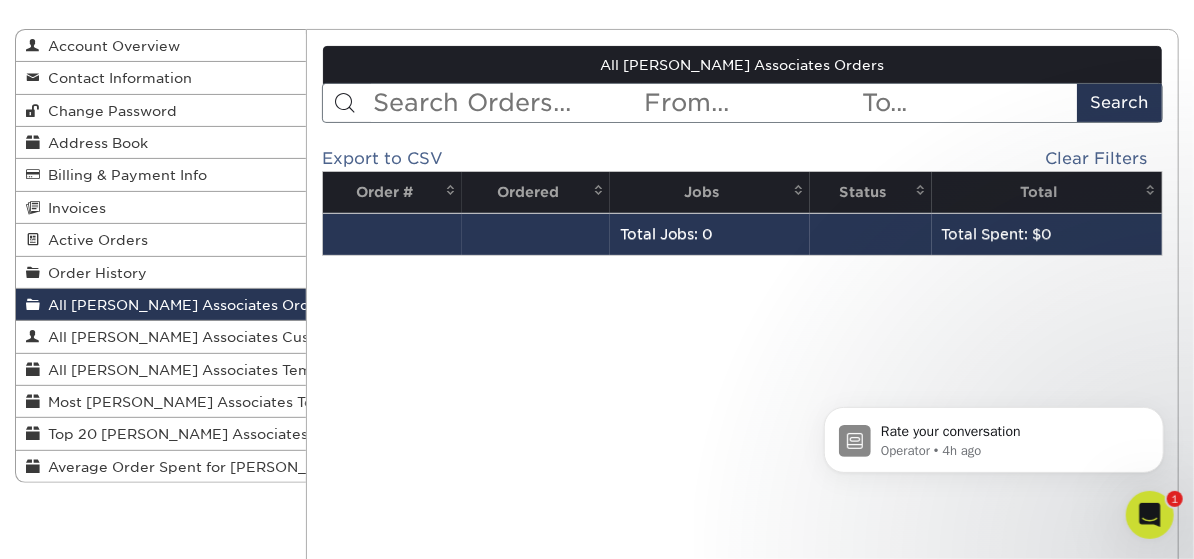 scroll, scrollTop: 100, scrollLeft: 0, axis: vertical 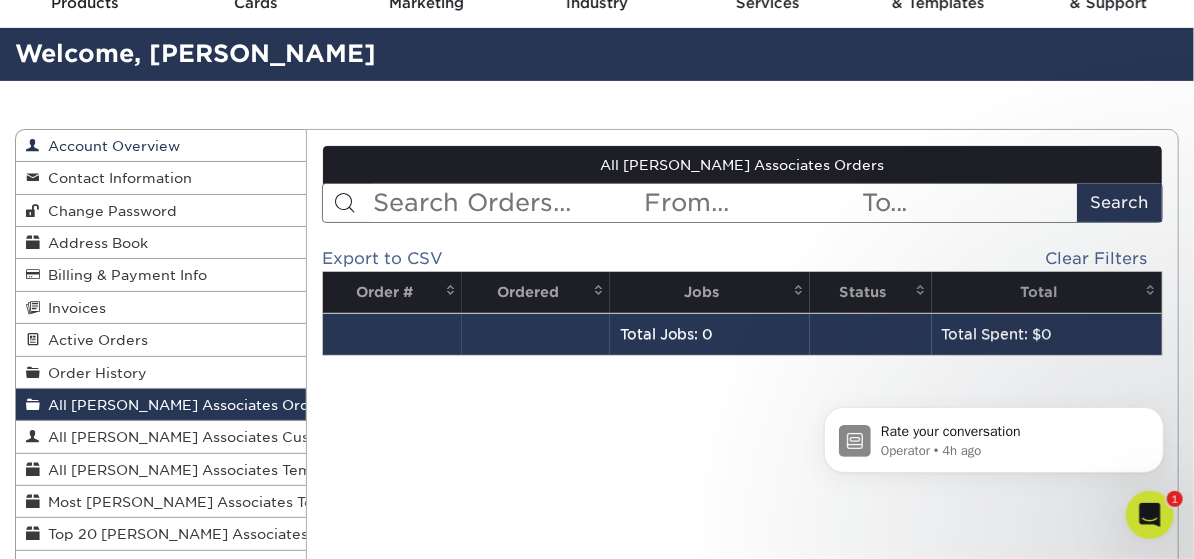 click on "Account Overview" at bounding box center (110, 146) 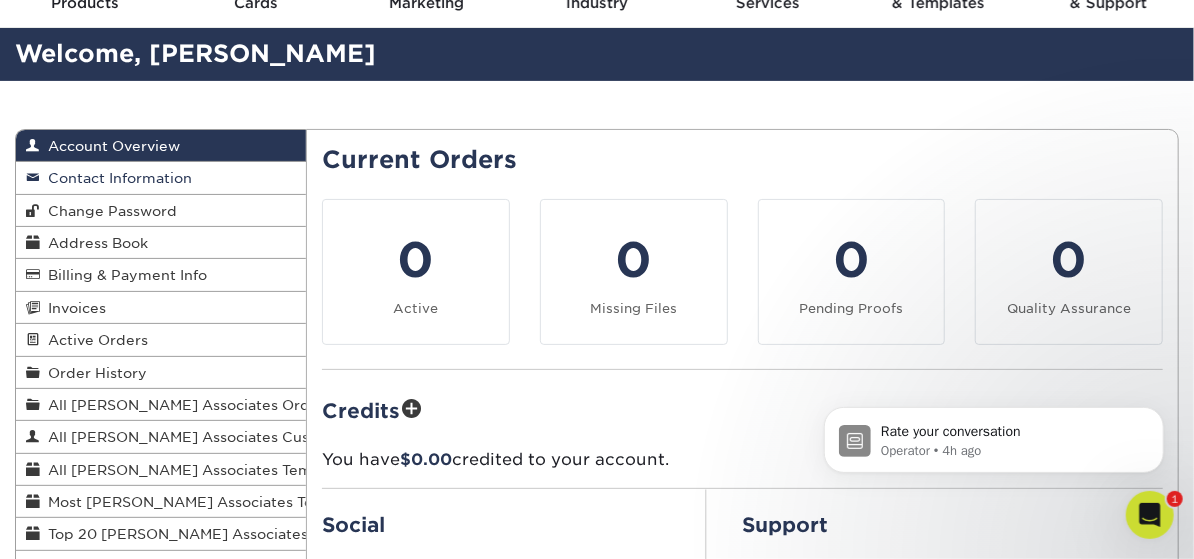 click on "Contact Information" at bounding box center [116, 178] 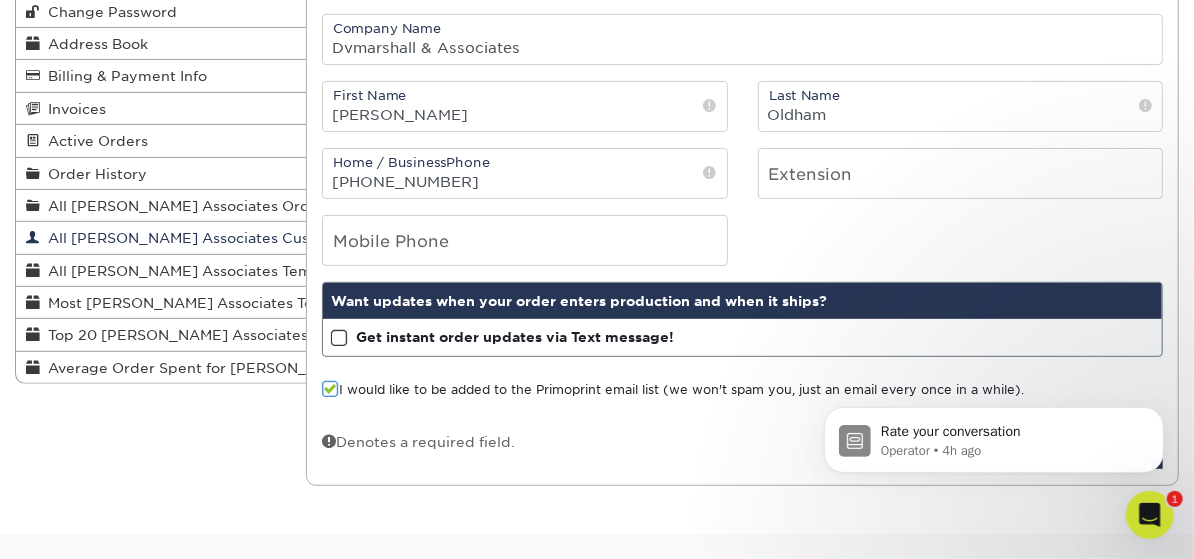 scroll, scrollTop: 200, scrollLeft: 0, axis: vertical 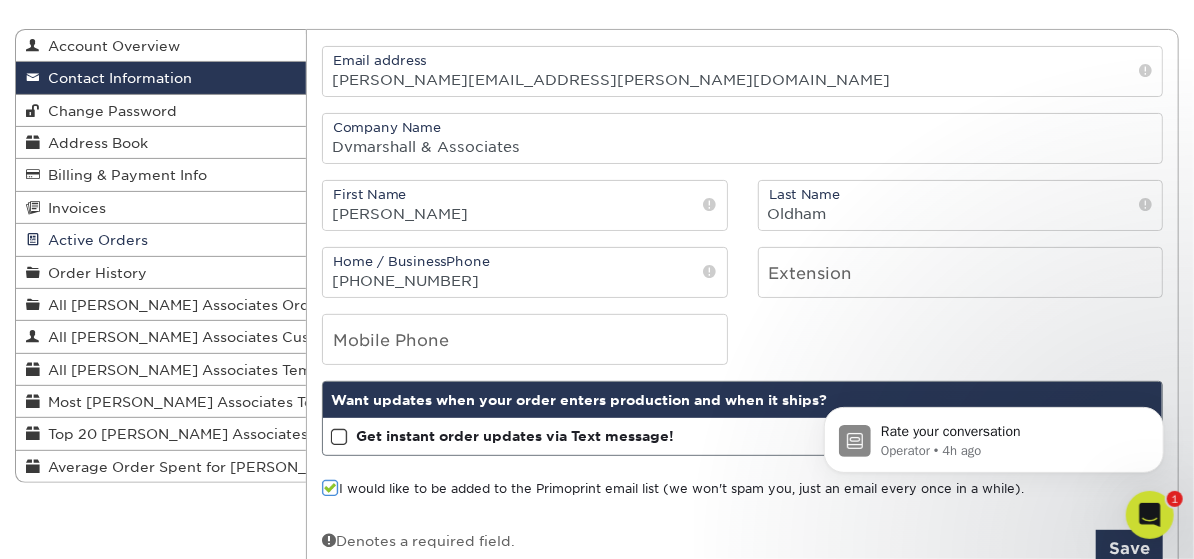 click on "Active Orders" at bounding box center [94, 240] 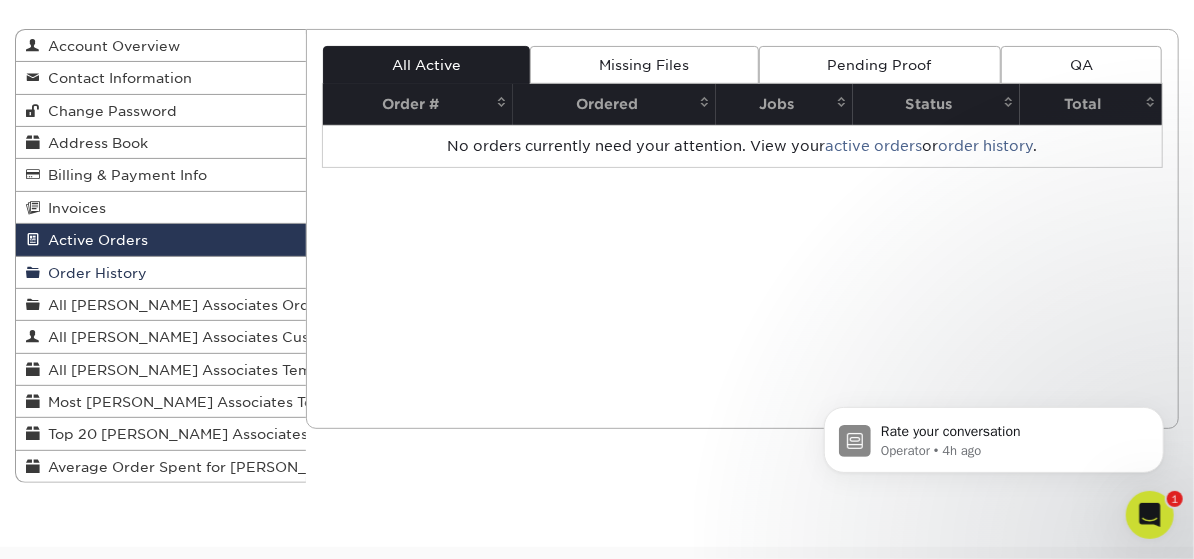 click on "Order History" at bounding box center (93, 273) 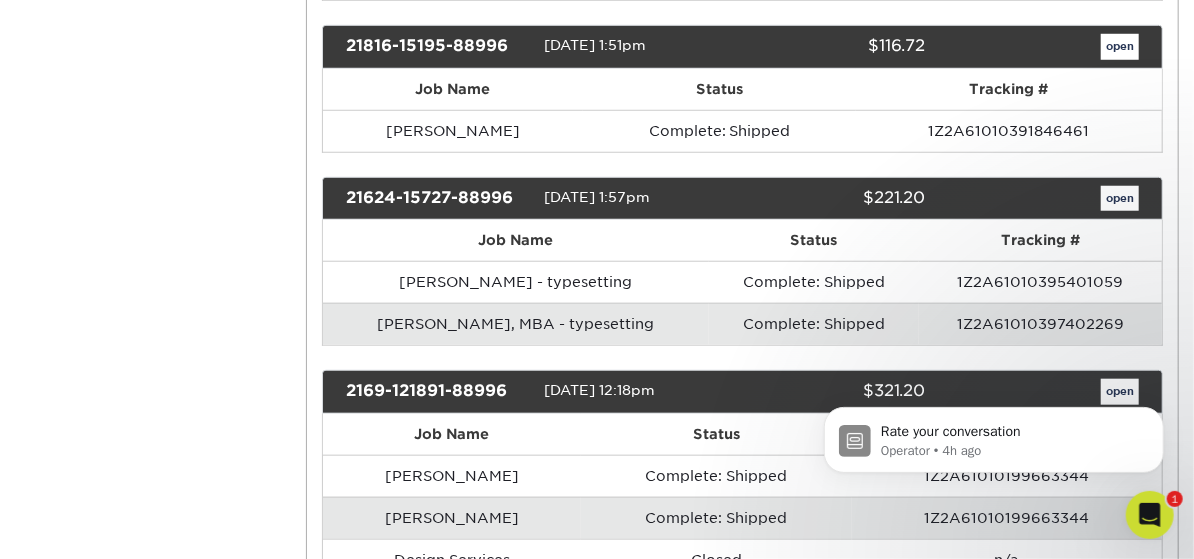 scroll, scrollTop: 900, scrollLeft: 0, axis: vertical 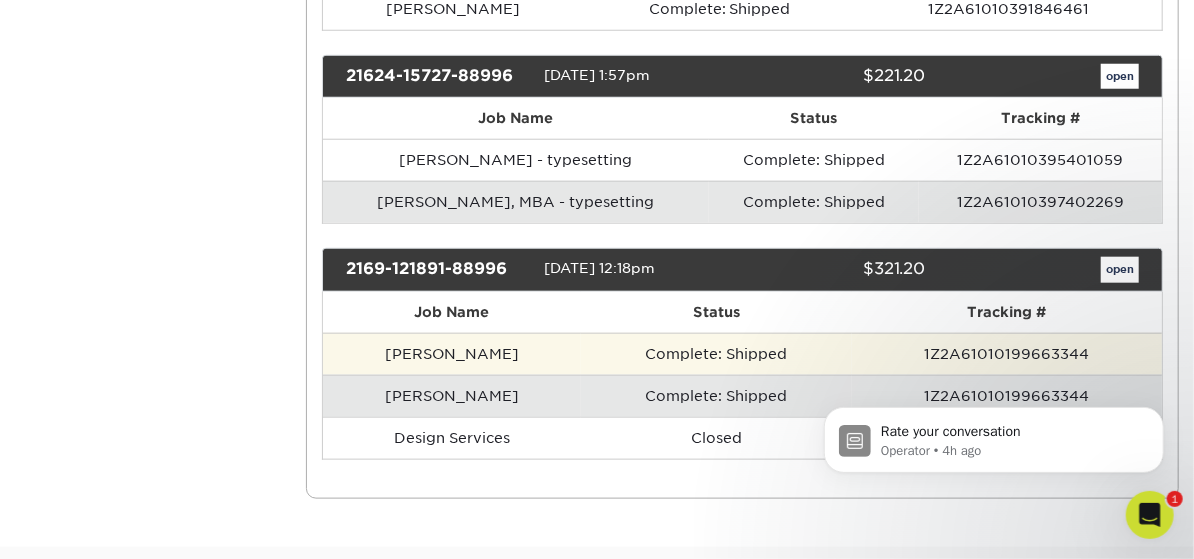 click on "[PERSON_NAME]" at bounding box center (452, 354) 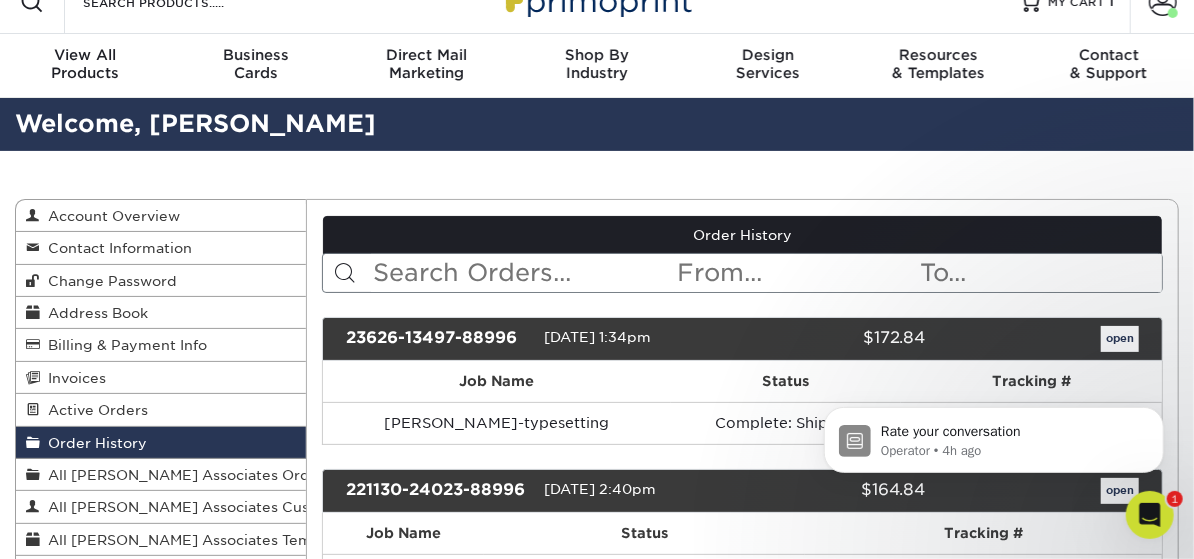 scroll, scrollTop: 0, scrollLeft: 0, axis: both 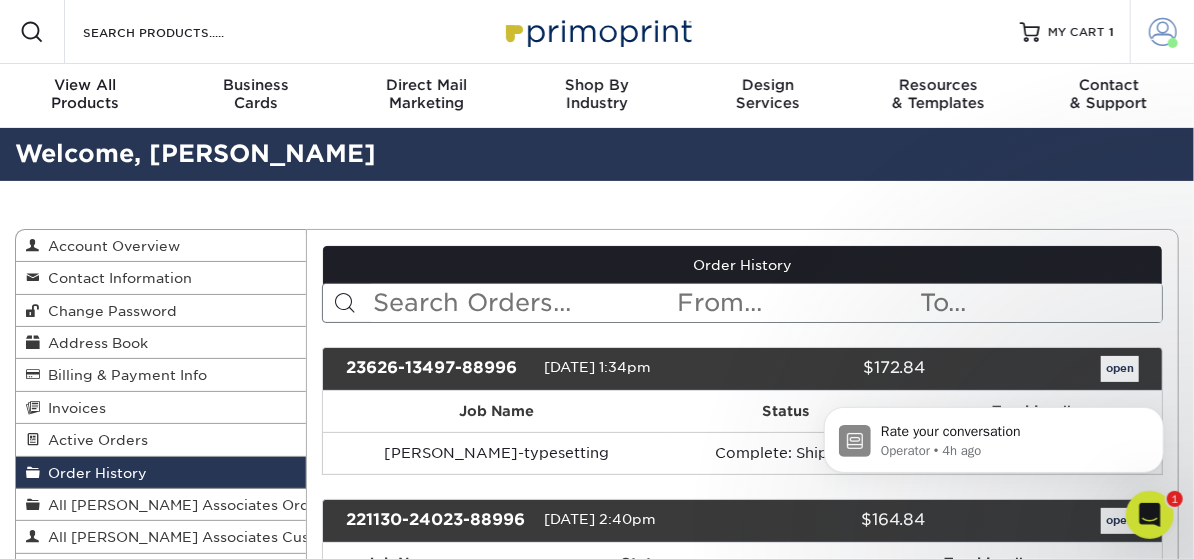 click at bounding box center [1163, 32] 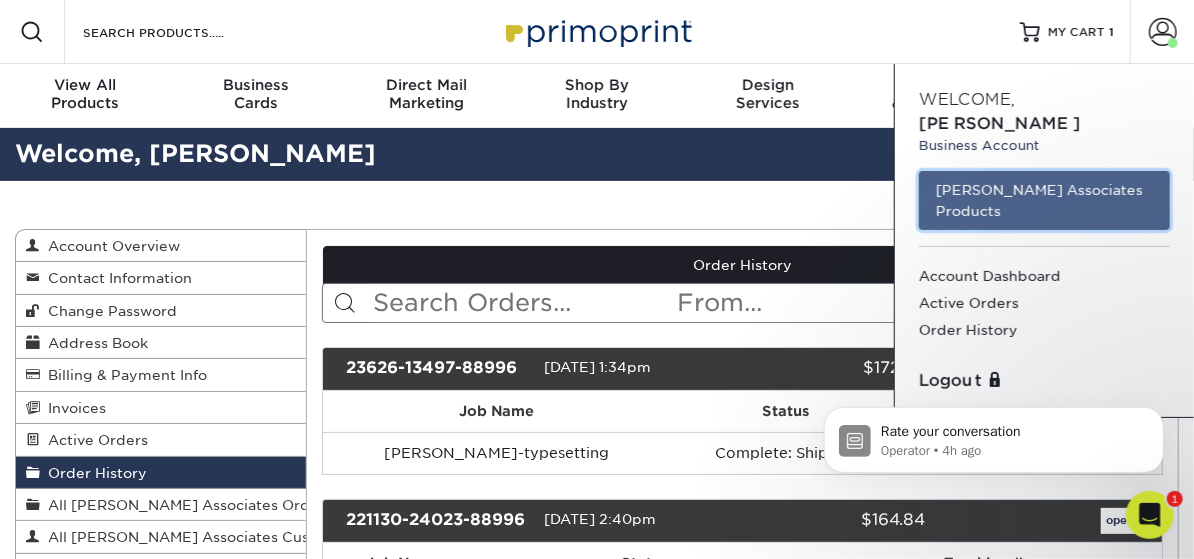 click on "DV Marhsall Associates Products" at bounding box center (1044, 200) 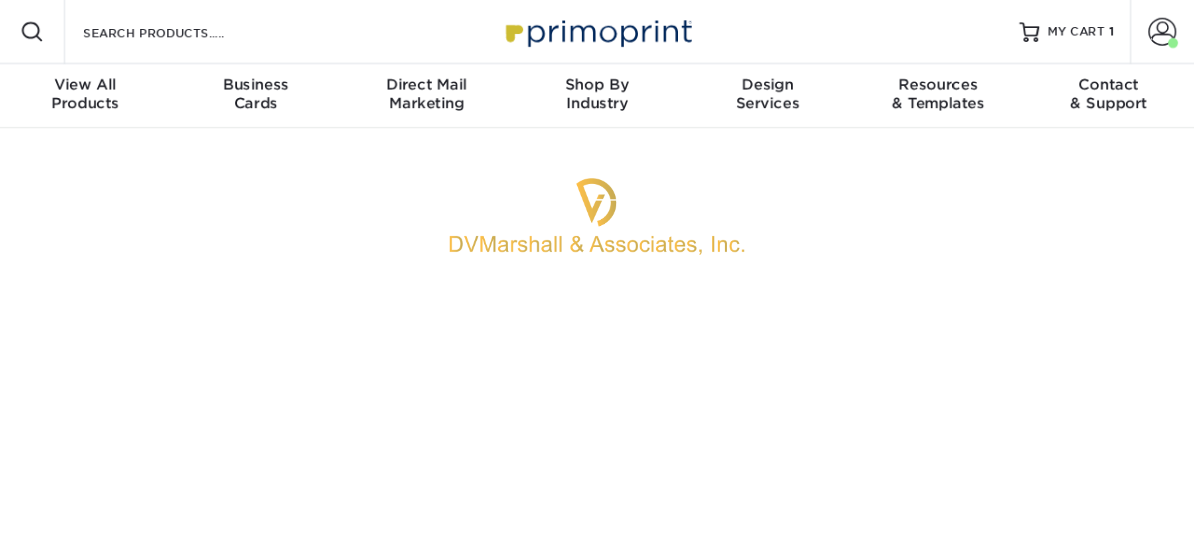 scroll, scrollTop: 0, scrollLeft: 0, axis: both 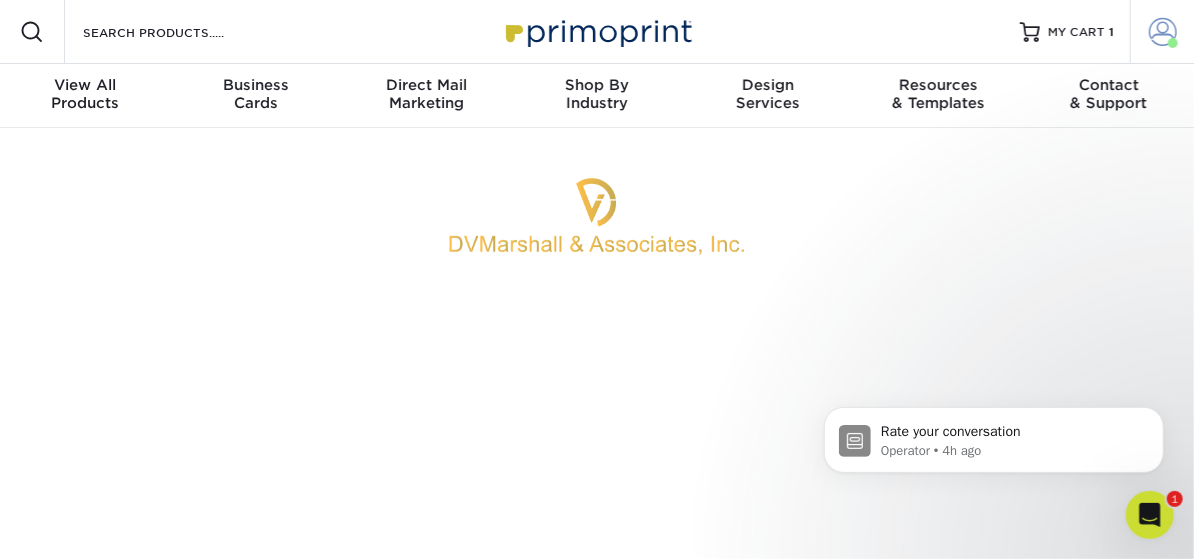 click at bounding box center (1163, 32) 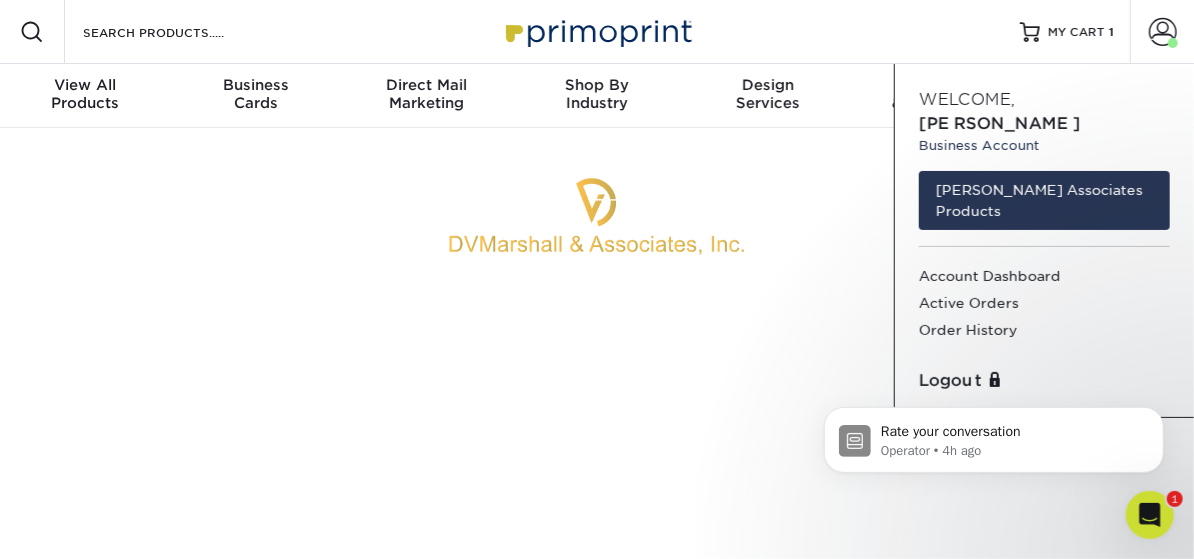 click at bounding box center (597, 216) 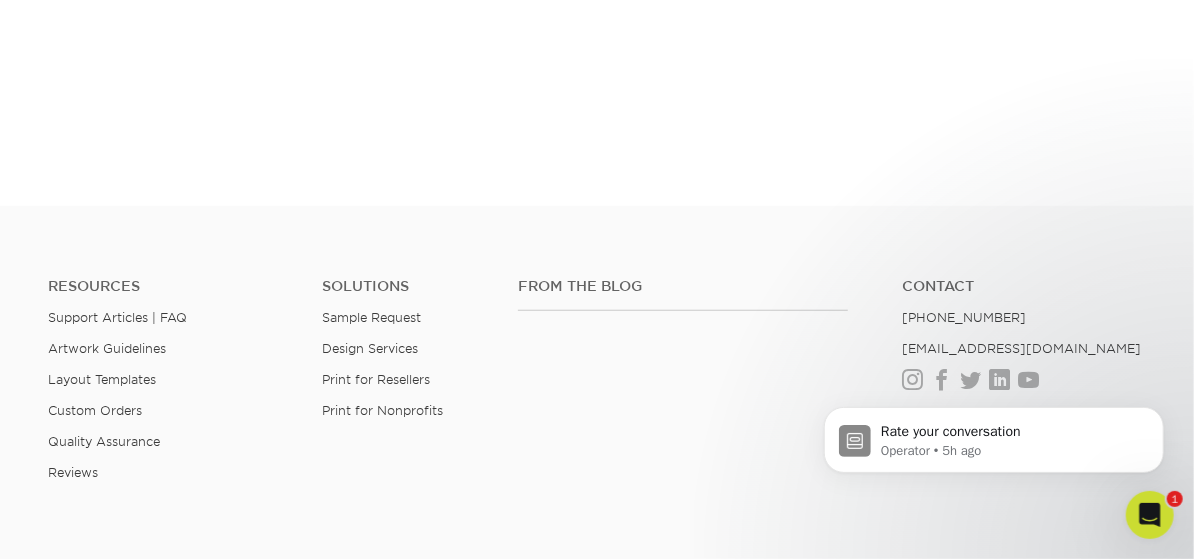 scroll, scrollTop: 0, scrollLeft: 0, axis: both 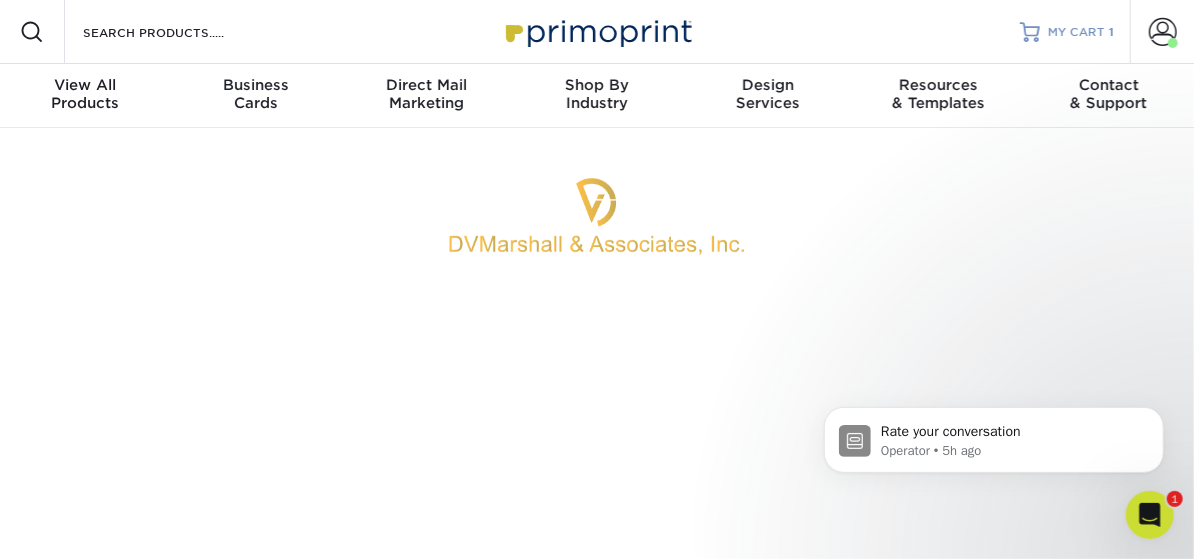 click on "MY CART" at bounding box center (1076, 32) 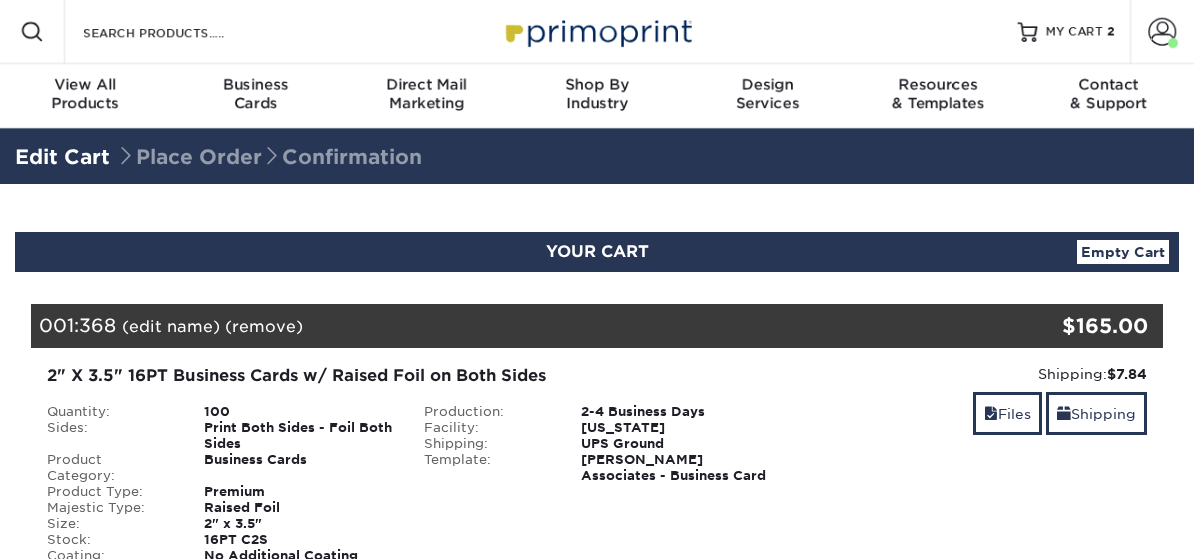 scroll, scrollTop: 0, scrollLeft: 0, axis: both 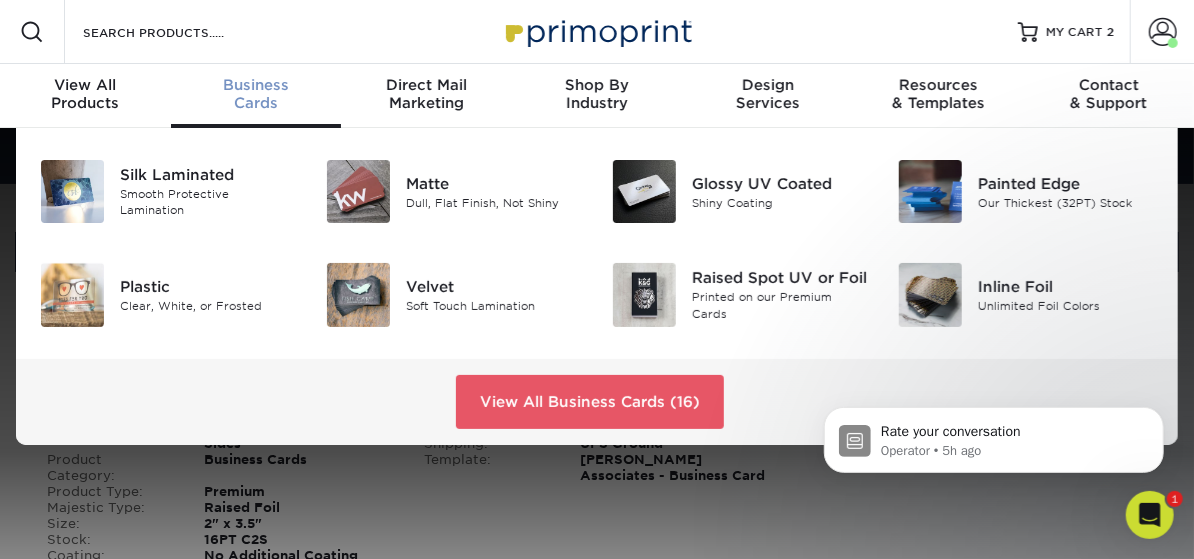 click on "Business" at bounding box center (256, 85) 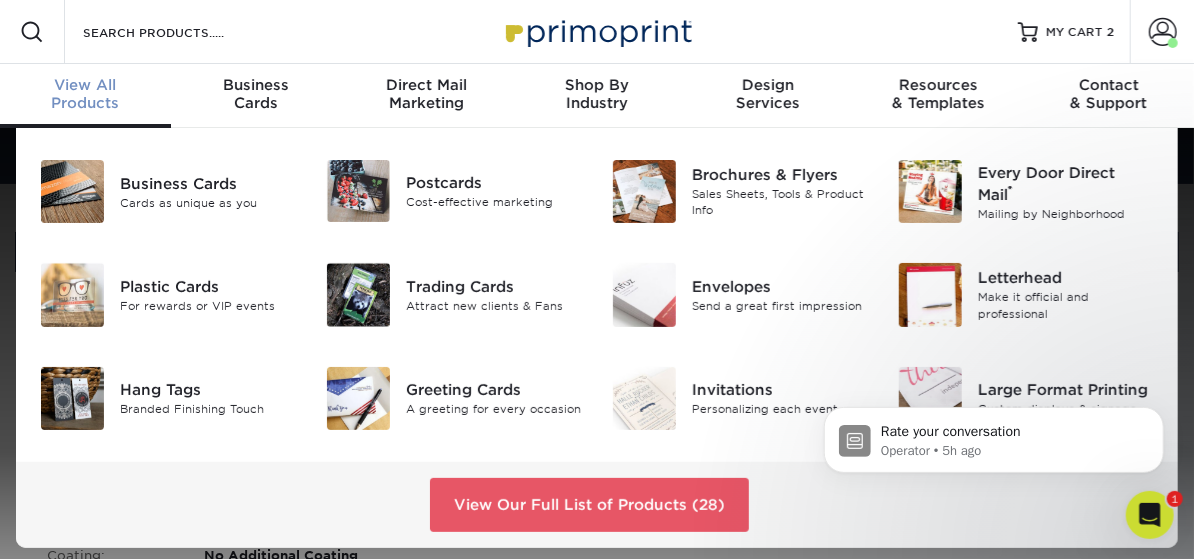 click on "View All" at bounding box center (85, 85) 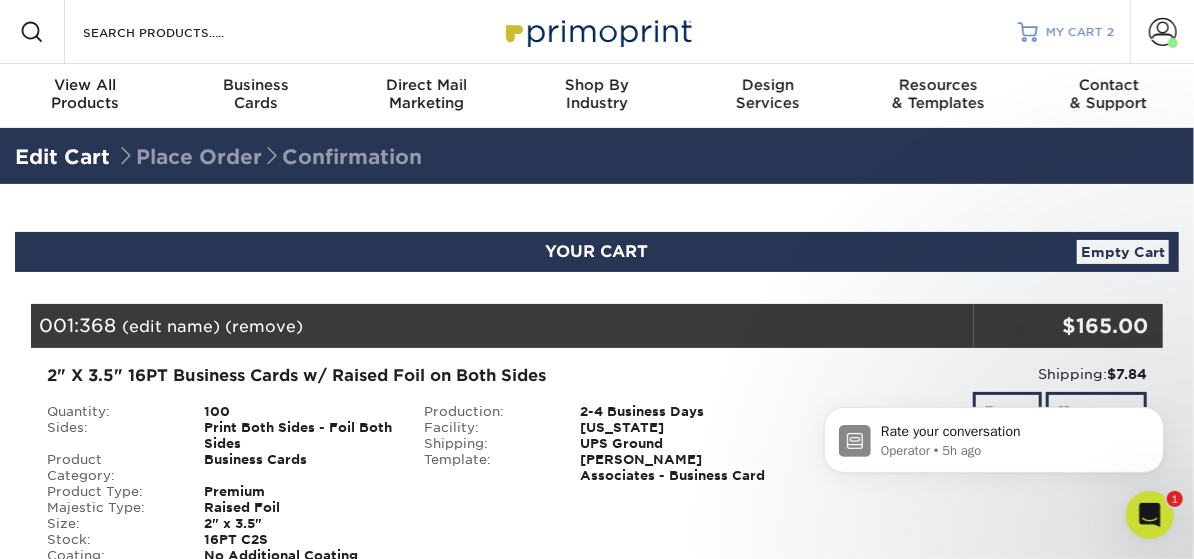 click on "MY CART" at bounding box center (1074, 32) 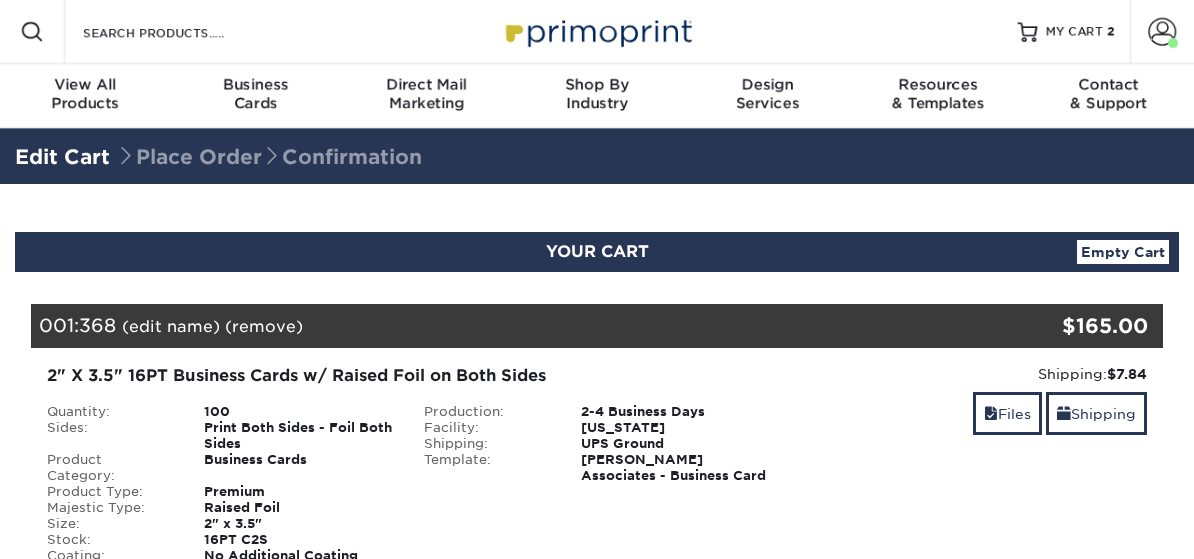 scroll, scrollTop: 0, scrollLeft: 0, axis: both 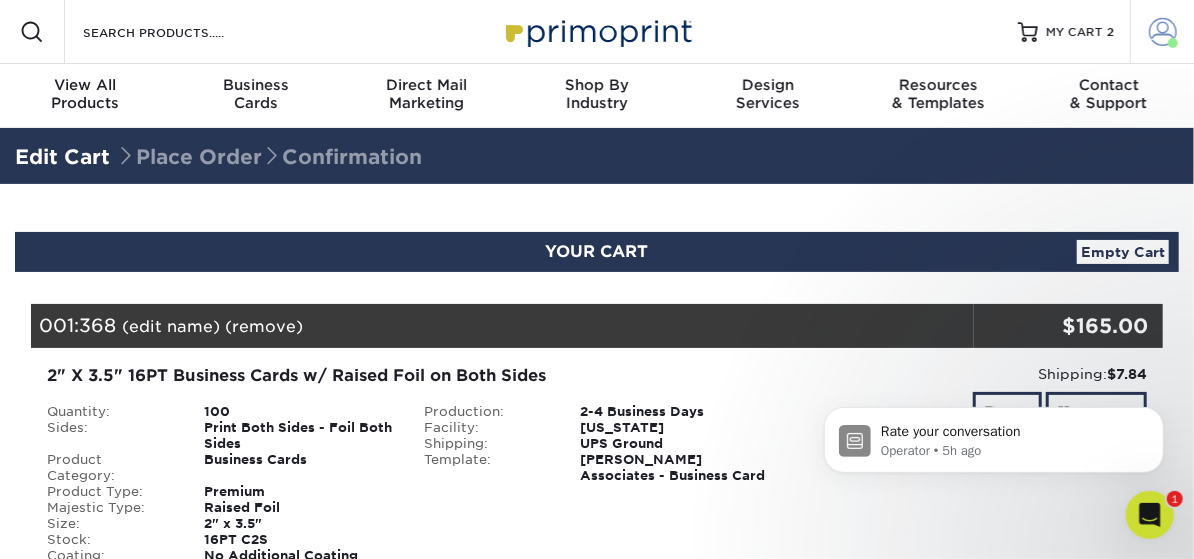 click at bounding box center [1163, 32] 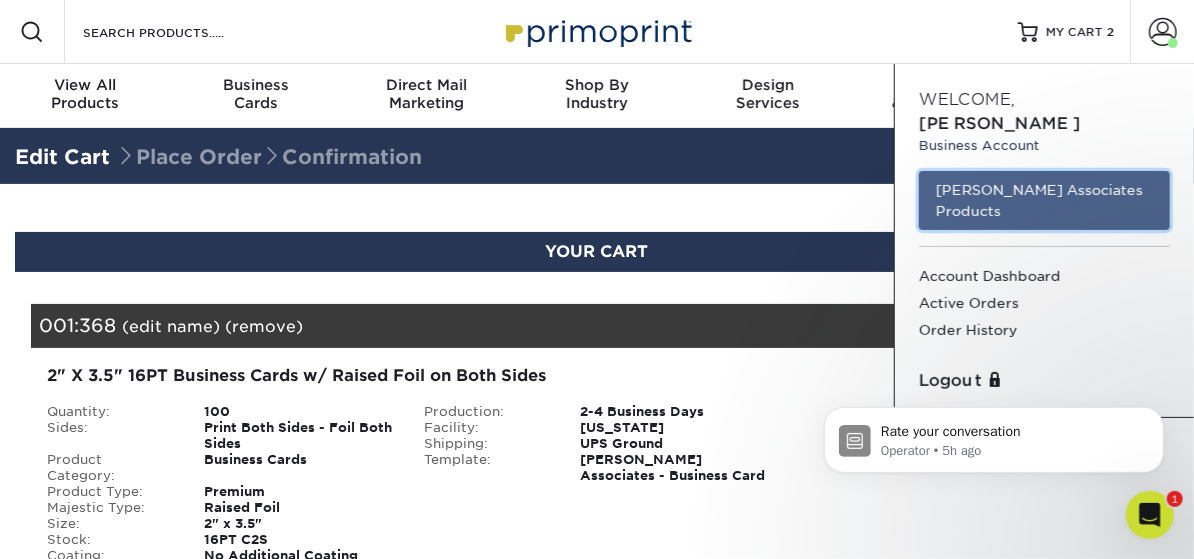 click on "[PERSON_NAME] Associates Products" at bounding box center [1044, 200] 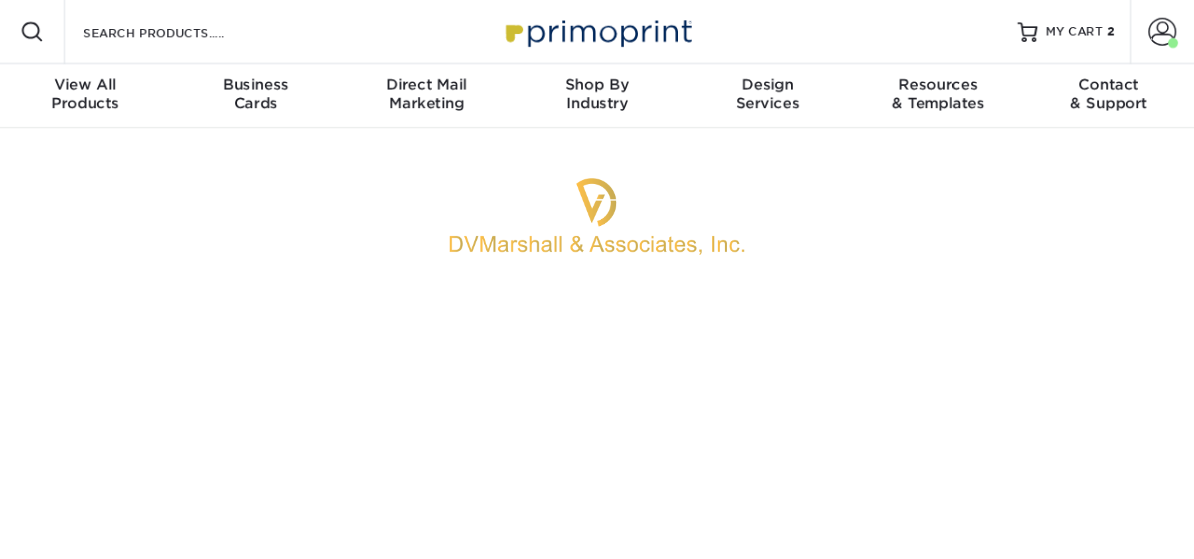scroll, scrollTop: 0, scrollLeft: 0, axis: both 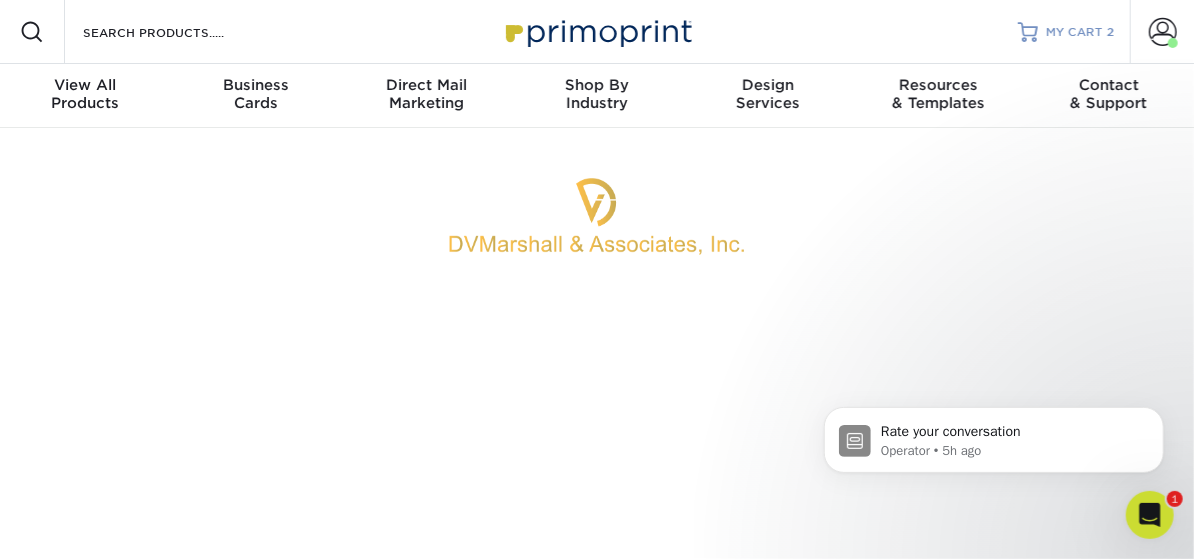 click on "MY CART" at bounding box center [1074, 32] 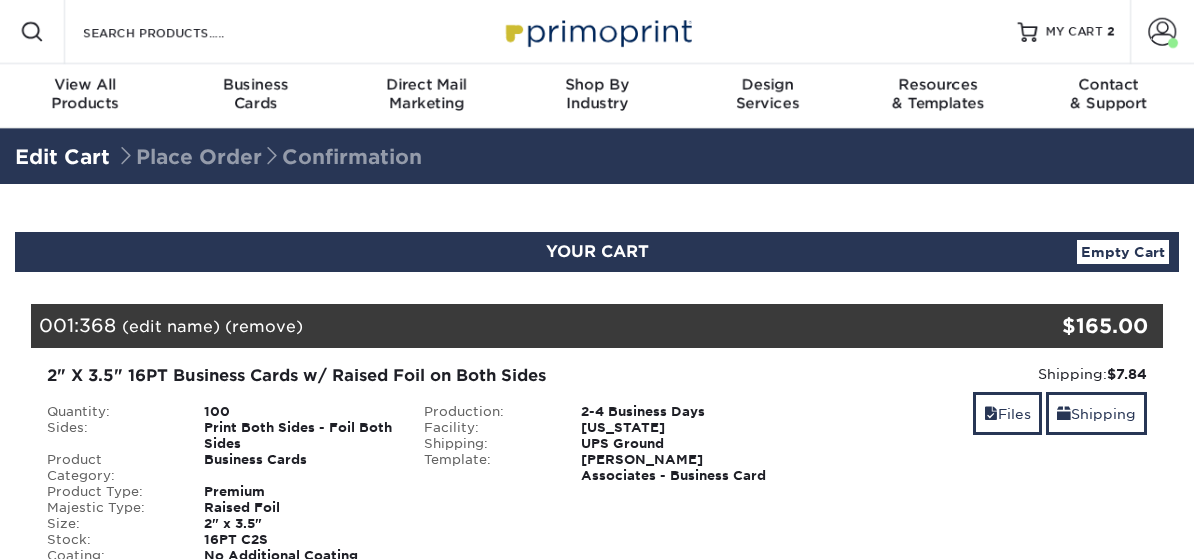 scroll, scrollTop: 0, scrollLeft: 0, axis: both 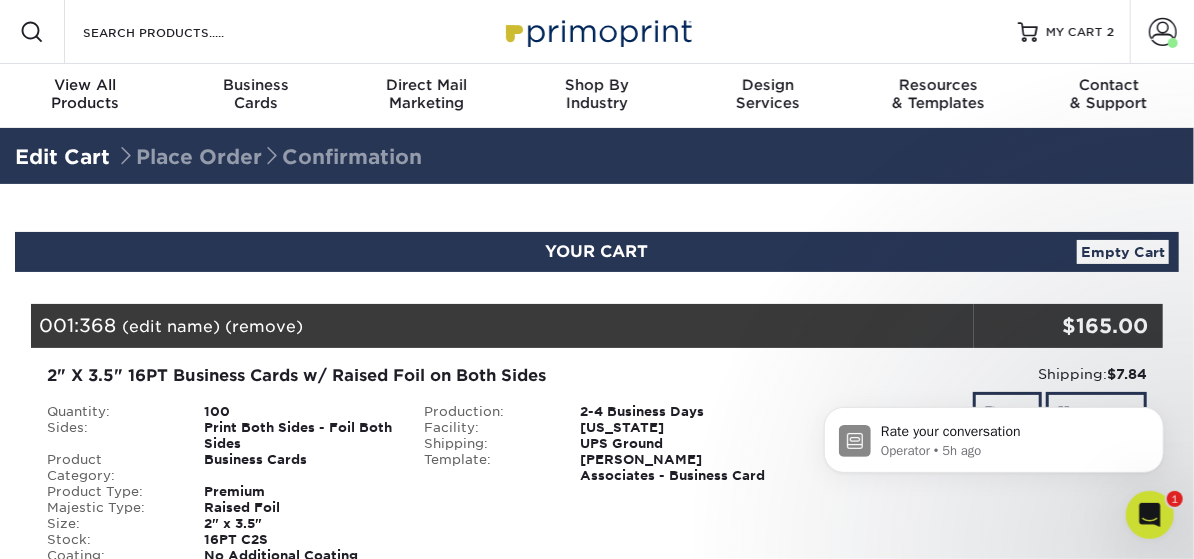 click on "Edit Cart" at bounding box center (62, 157) 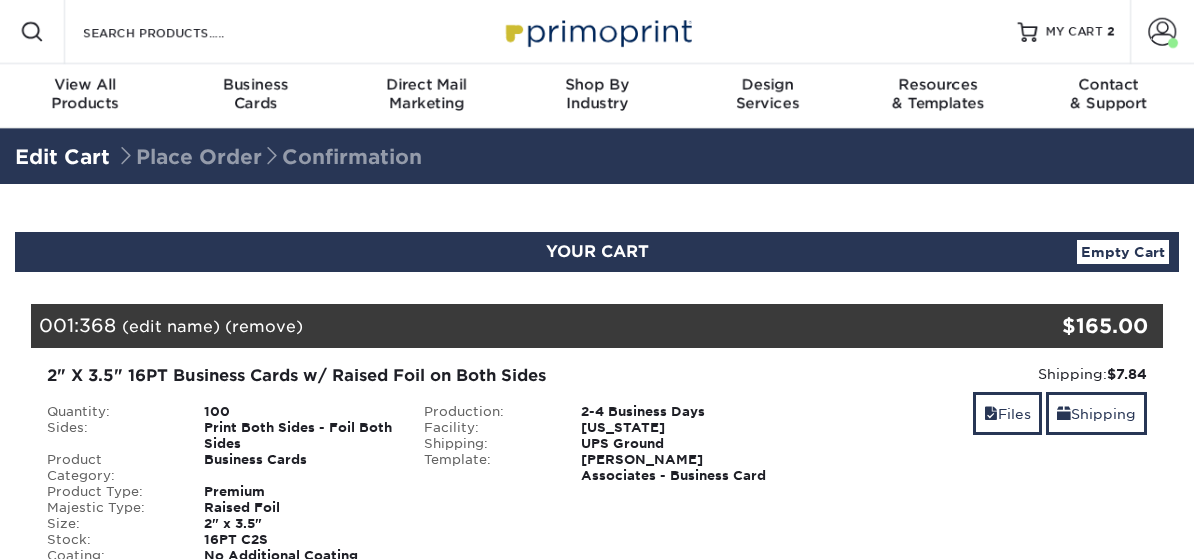scroll, scrollTop: 0, scrollLeft: 0, axis: both 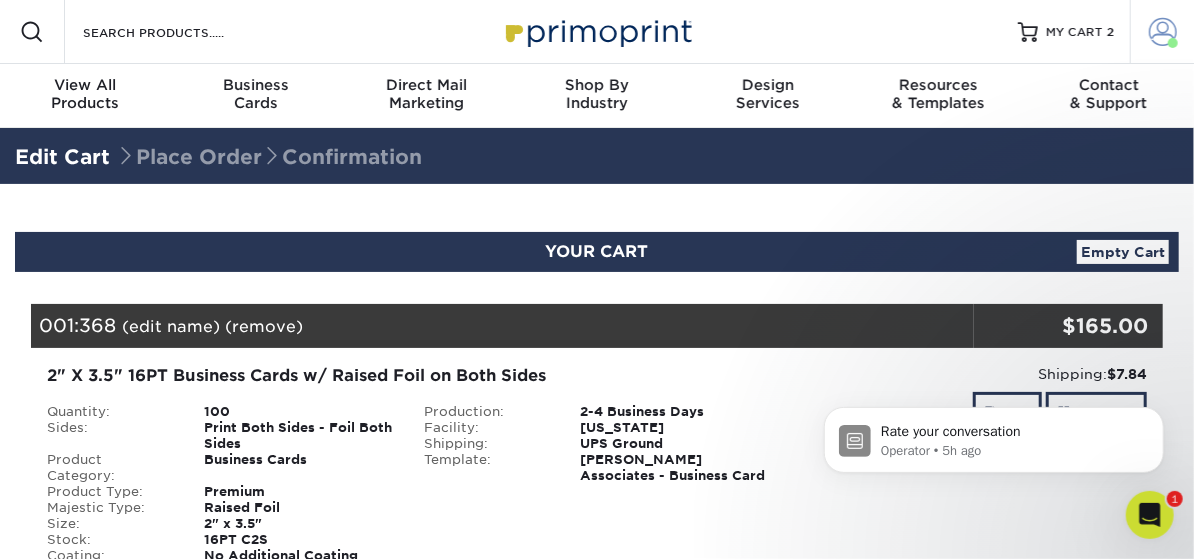 click at bounding box center (1163, 32) 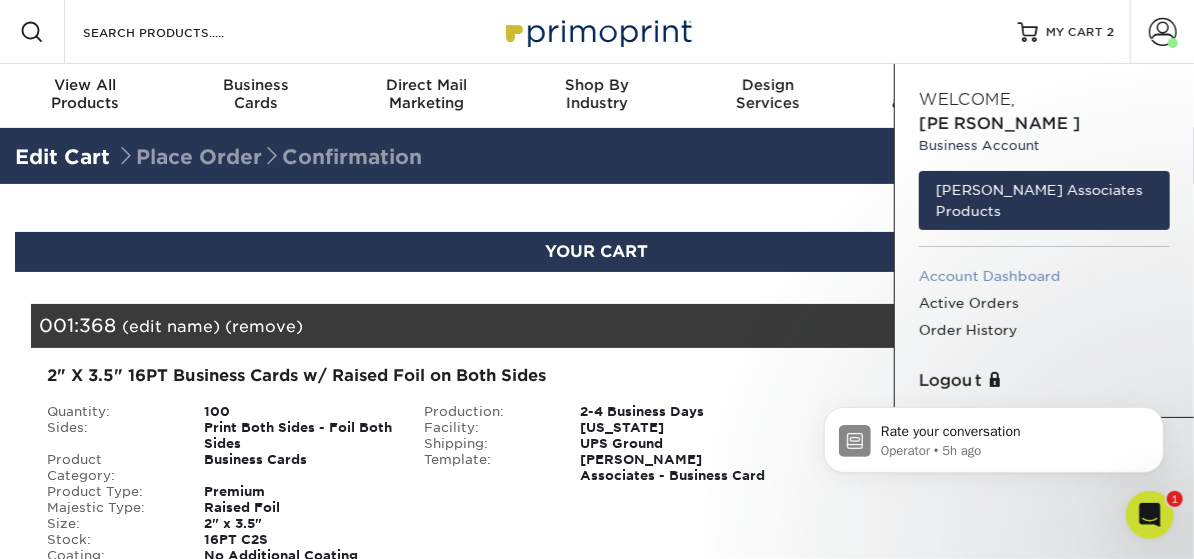 click on "Account Dashboard" at bounding box center (1044, 276) 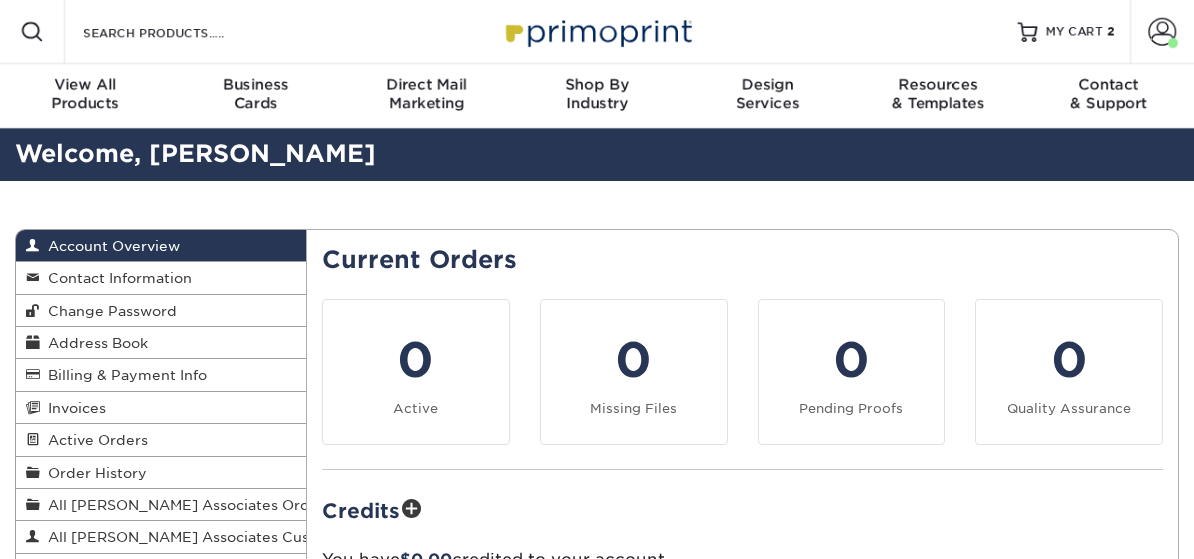 scroll, scrollTop: 0, scrollLeft: 0, axis: both 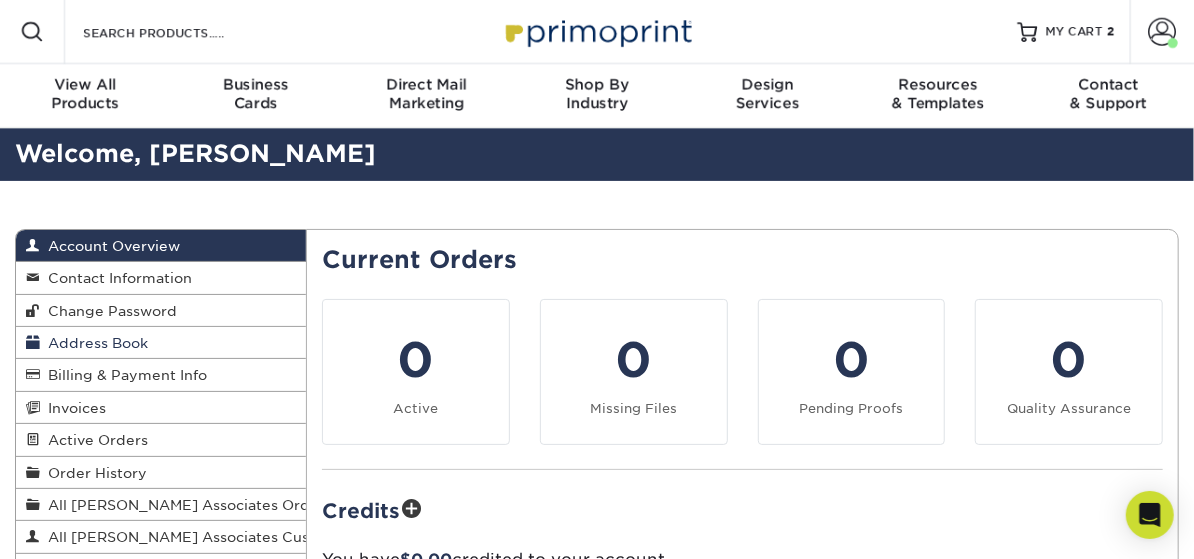 click on "Address Book" at bounding box center [94, 343] 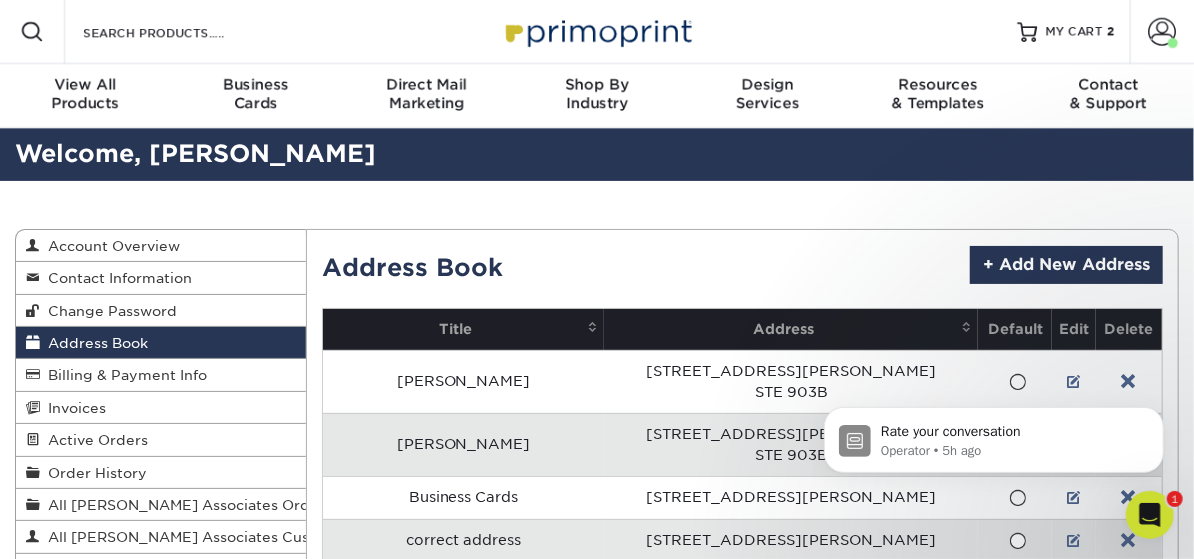 scroll, scrollTop: 0, scrollLeft: 0, axis: both 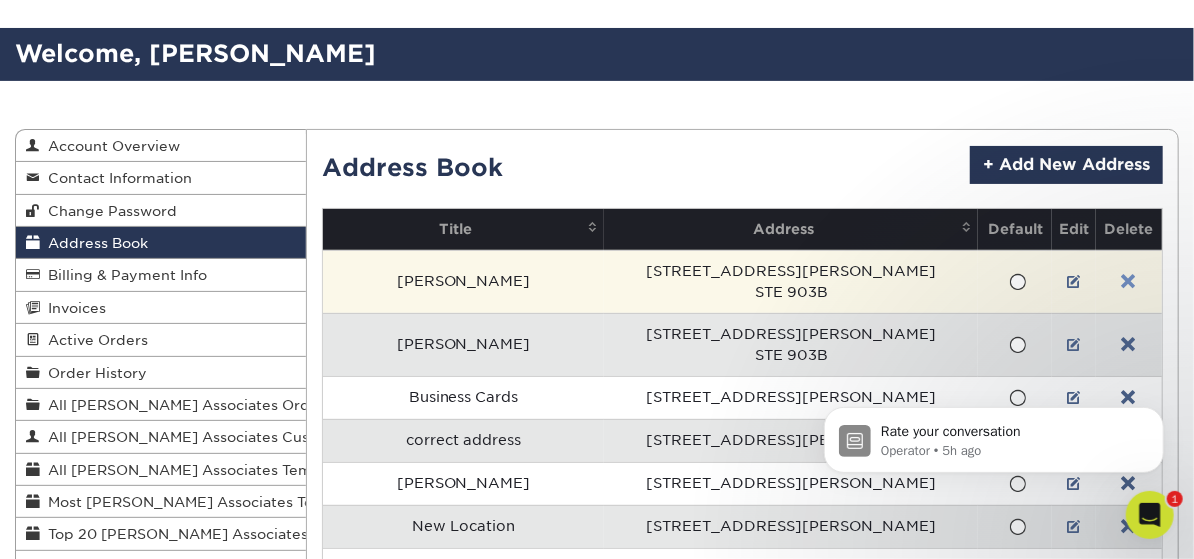 click at bounding box center (1129, 282) 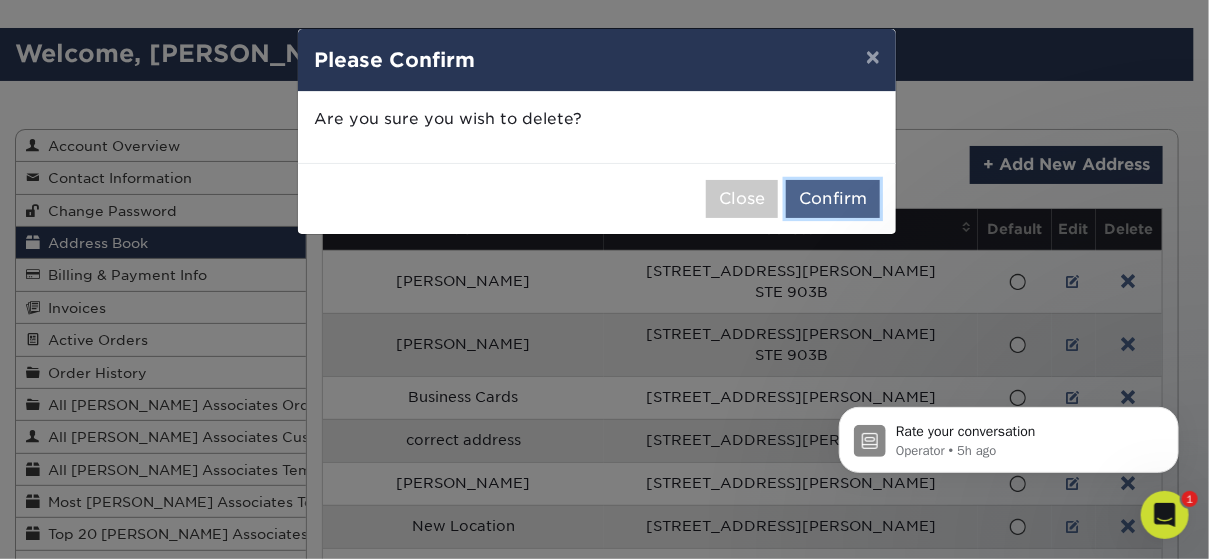 click on "Confirm" at bounding box center (833, 199) 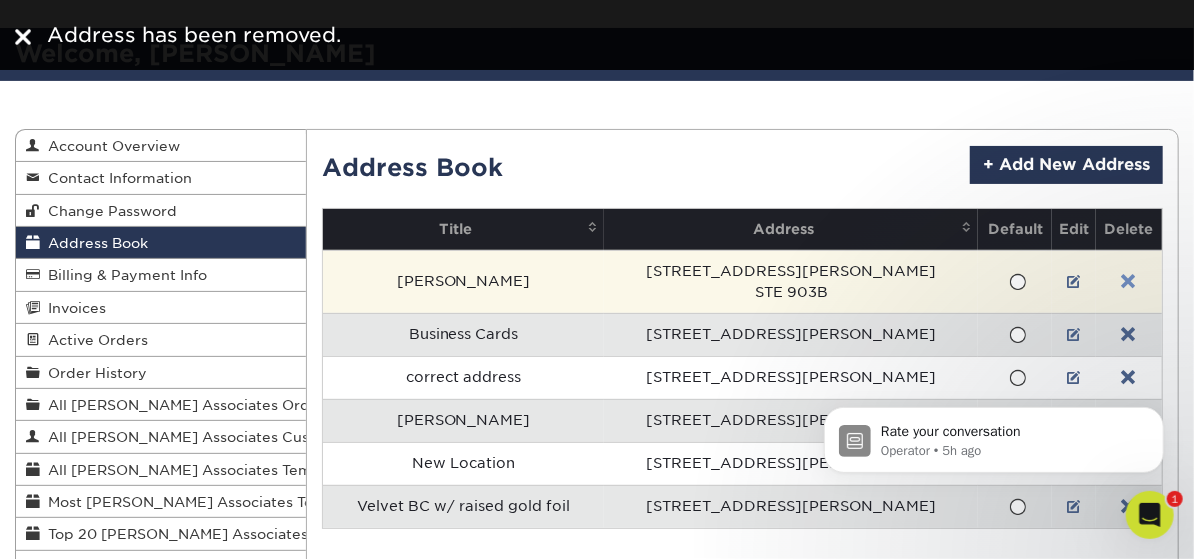 click at bounding box center (1129, 282) 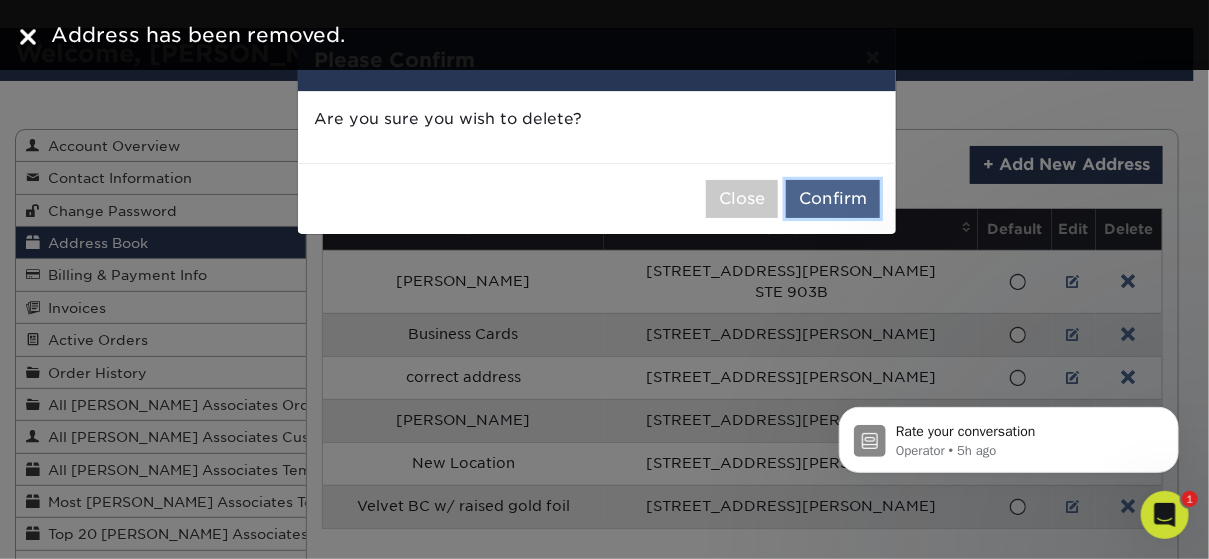 click on "Confirm" at bounding box center [833, 199] 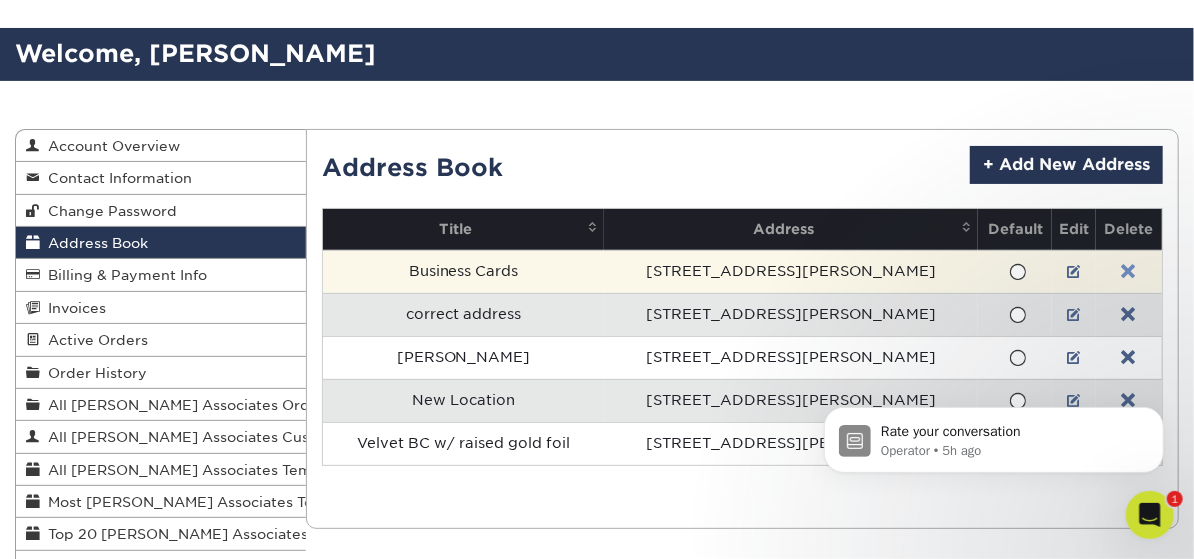click at bounding box center [1129, 272] 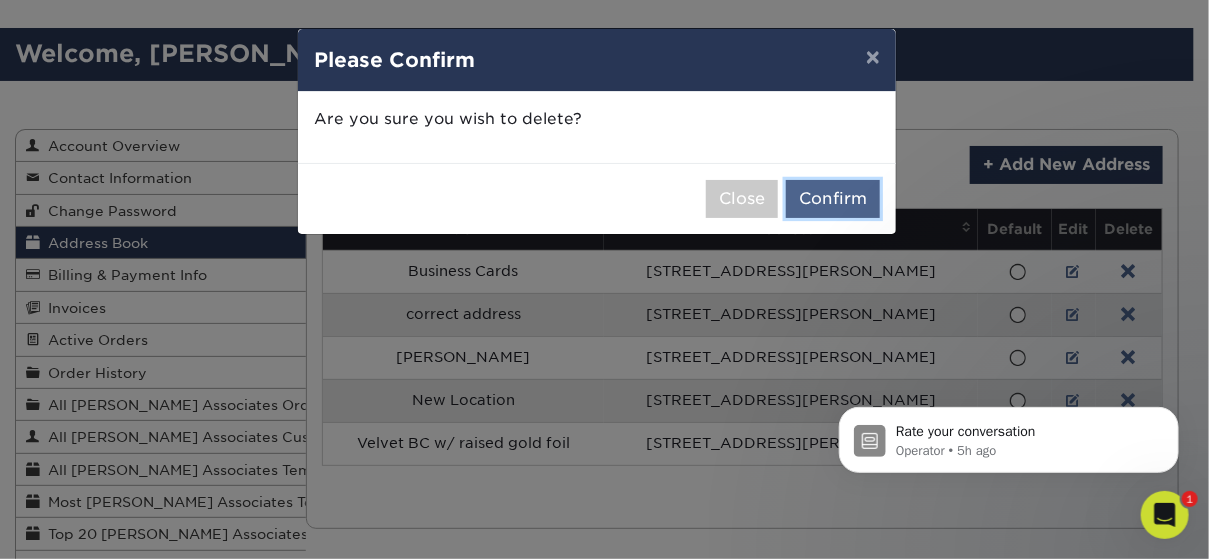 click on "Confirm" at bounding box center (833, 199) 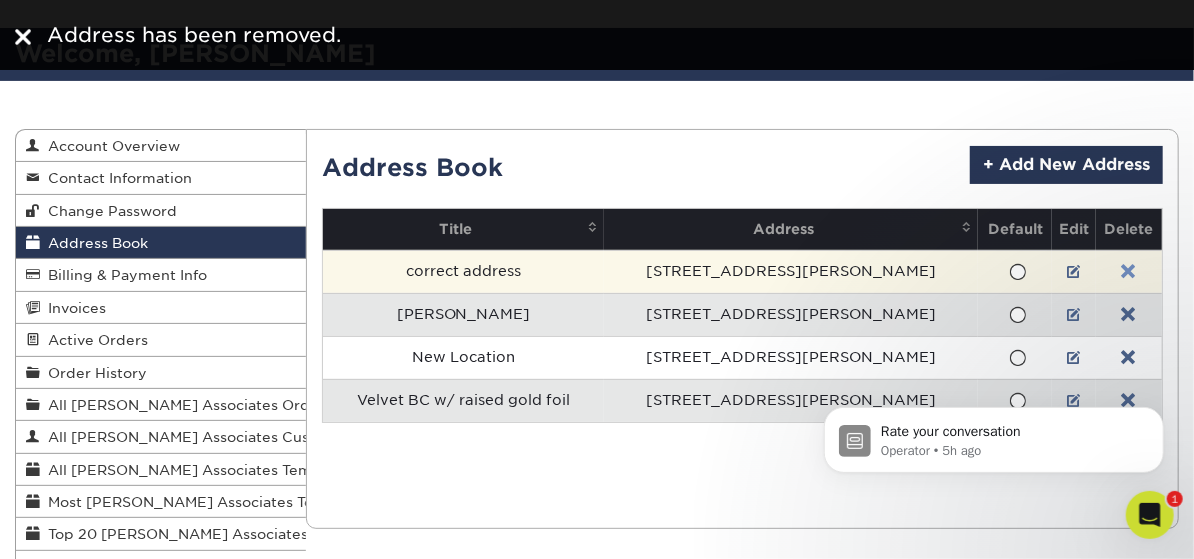 click at bounding box center [1129, 272] 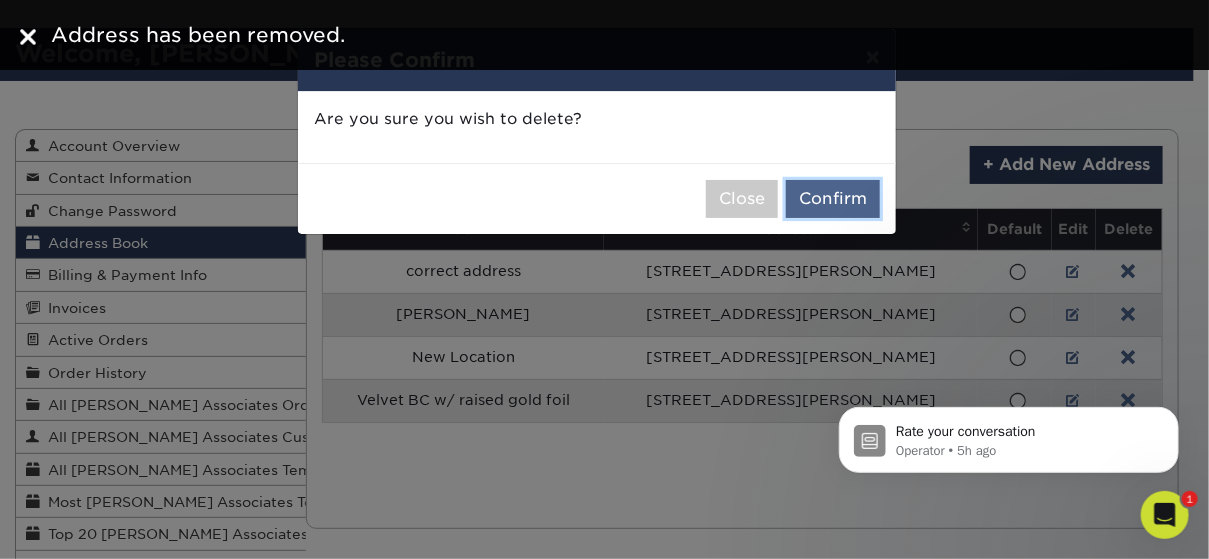 click on "Confirm" at bounding box center [833, 199] 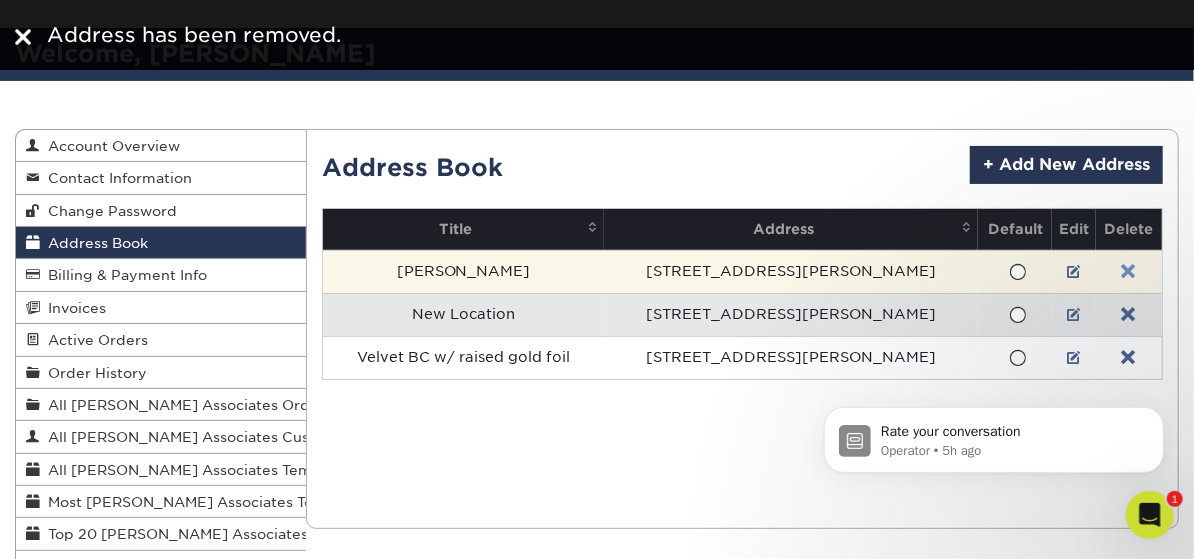 click at bounding box center (1129, 272) 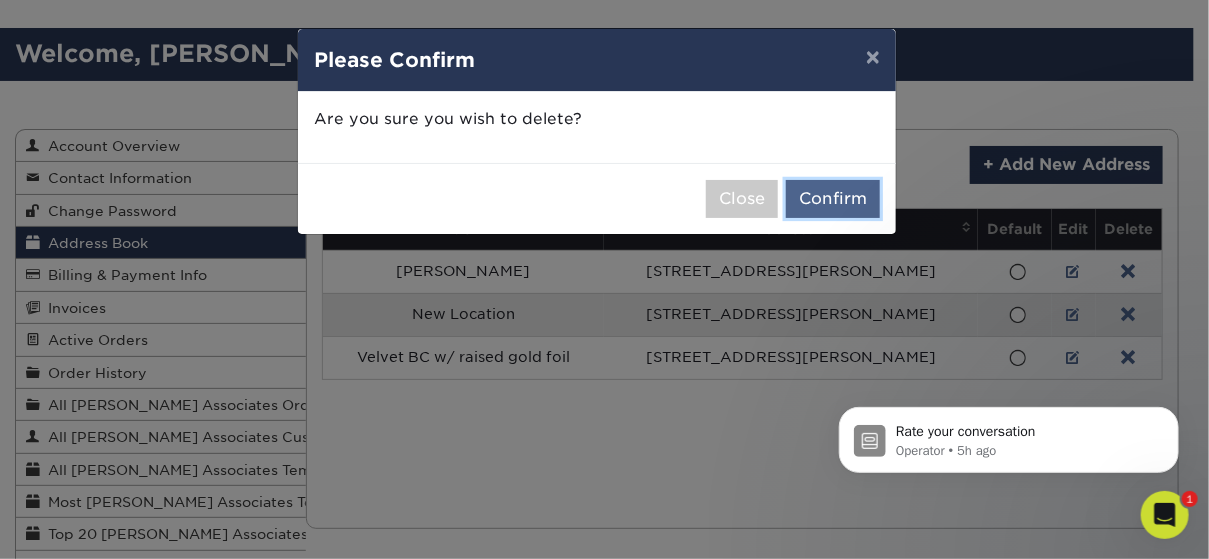 click on "Confirm" at bounding box center (833, 199) 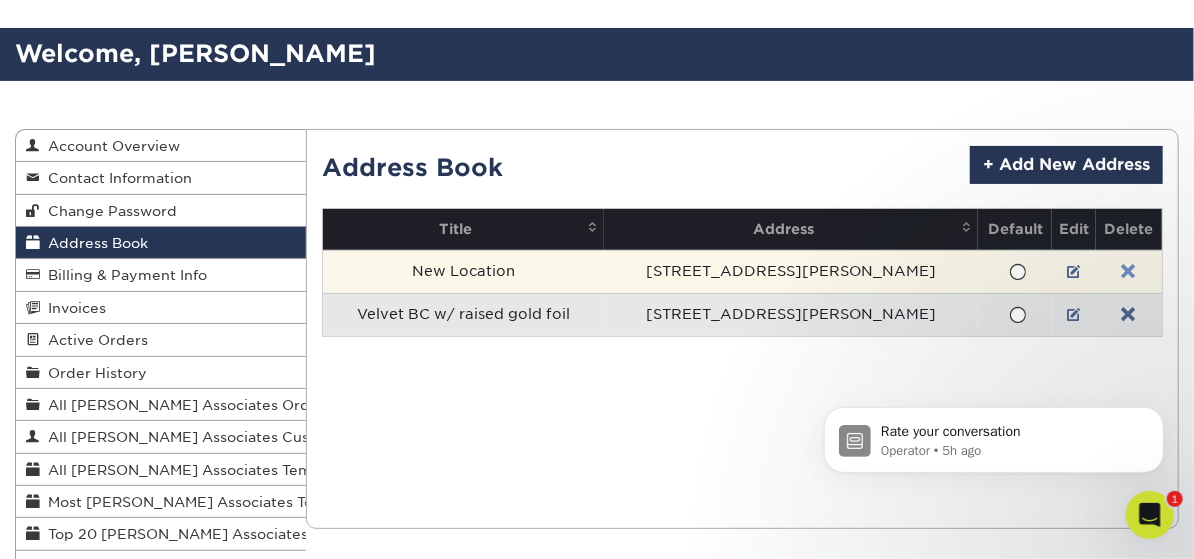 click at bounding box center (1129, 272) 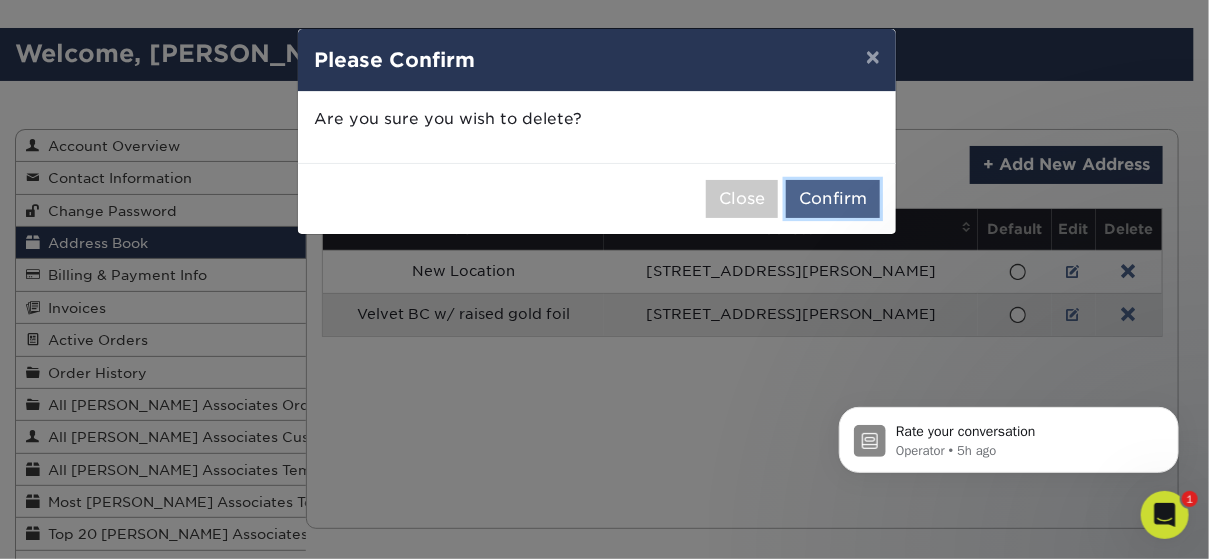 click on "Confirm" at bounding box center [833, 199] 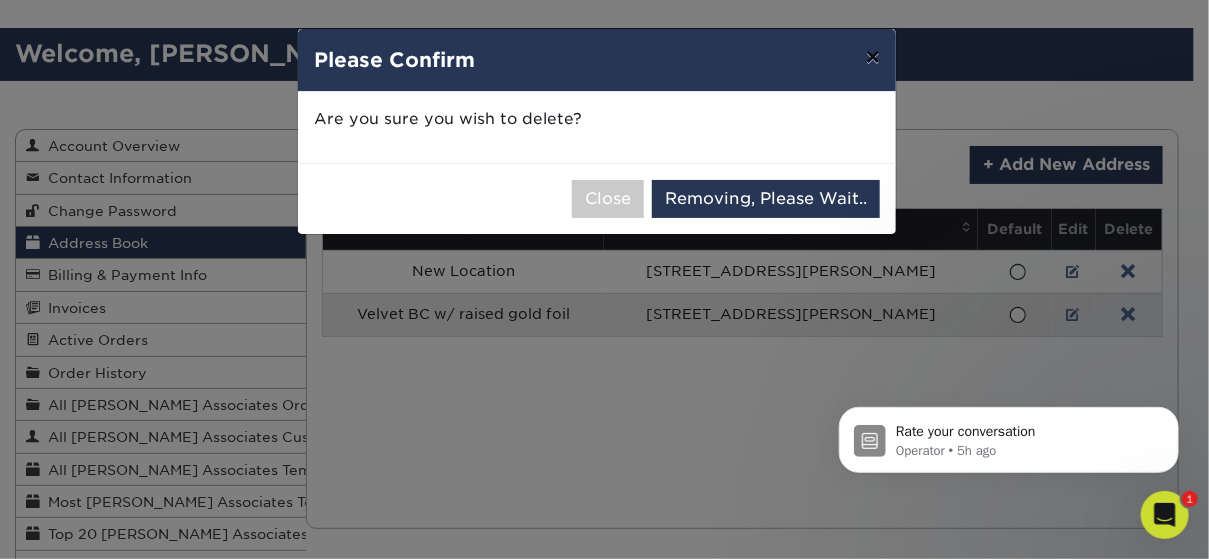 click on "×" at bounding box center (873, 57) 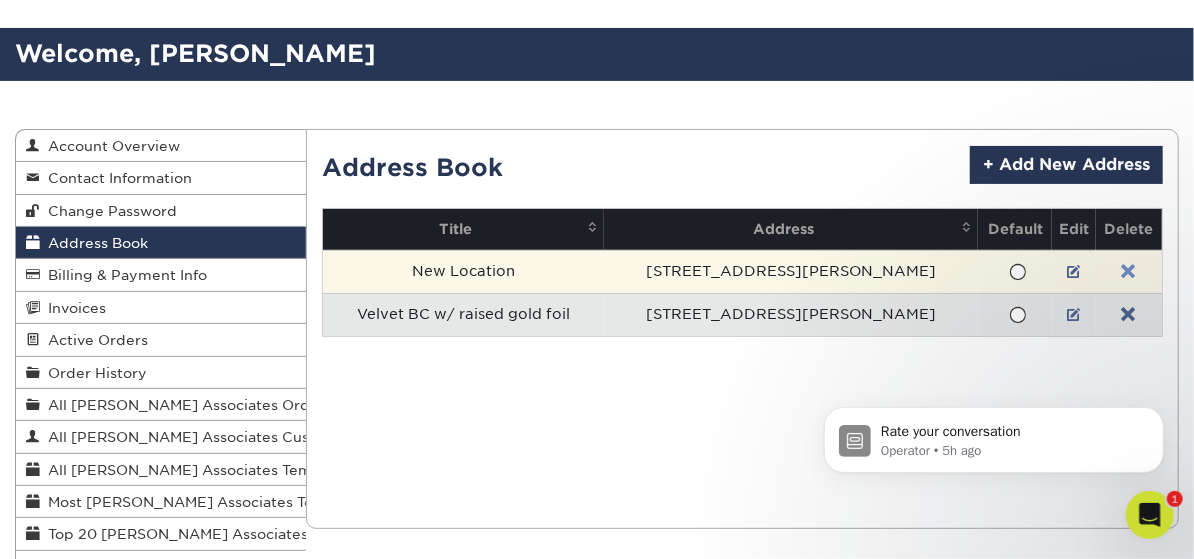 click at bounding box center [1129, 272] 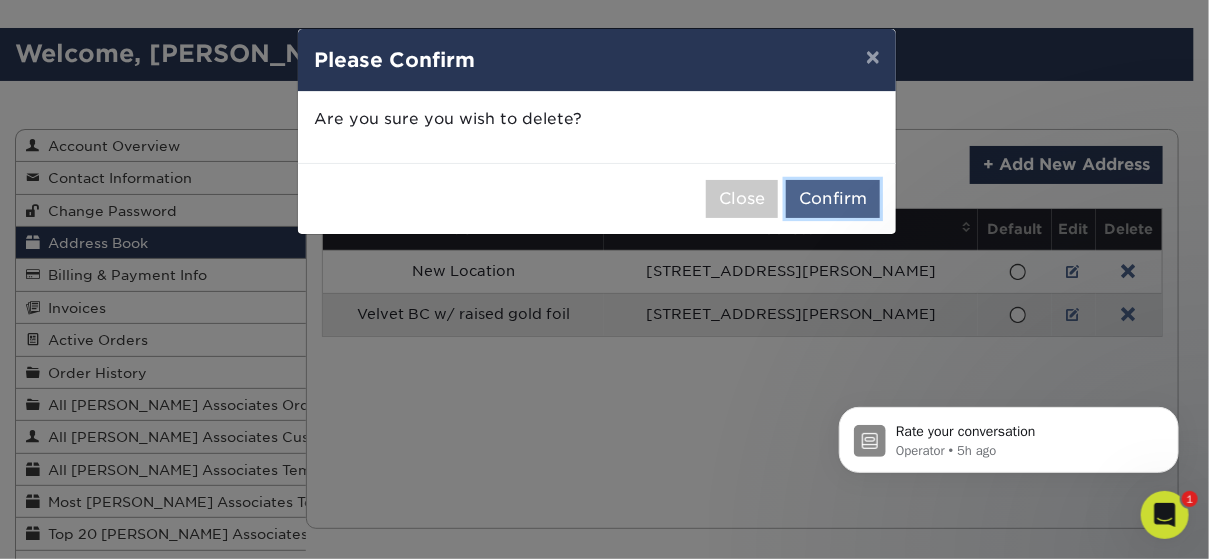 click on "Confirm" at bounding box center (833, 199) 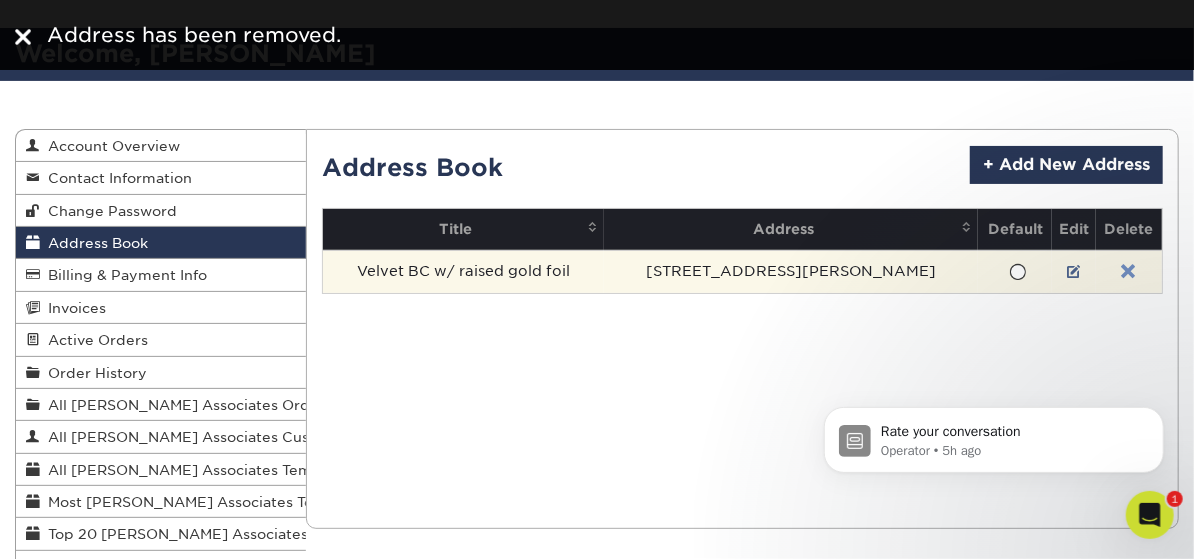 click at bounding box center [1129, 272] 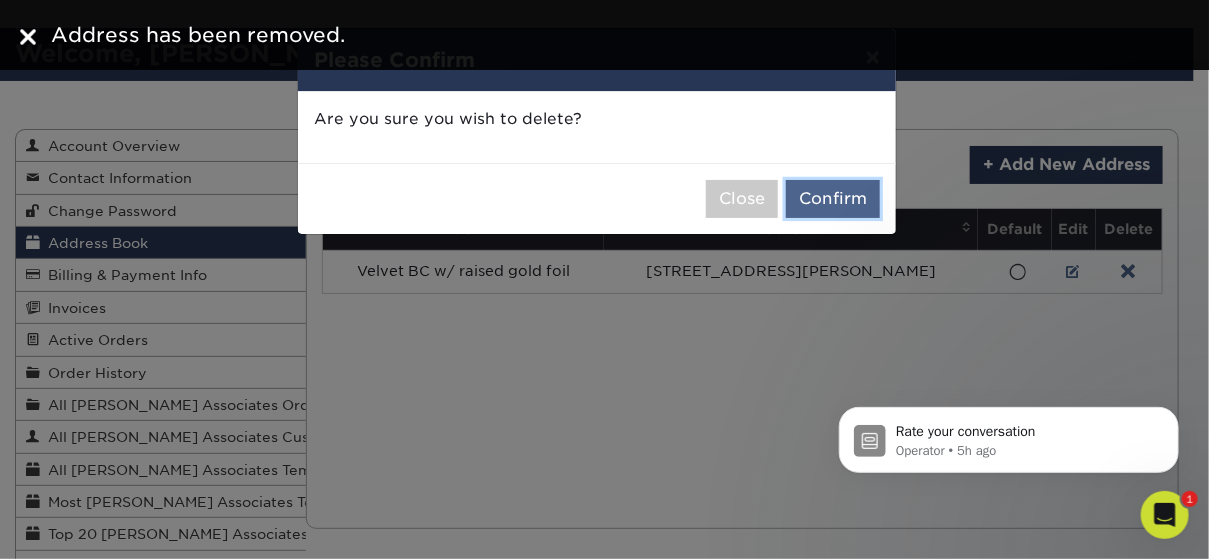 click on "Confirm" at bounding box center (833, 199) 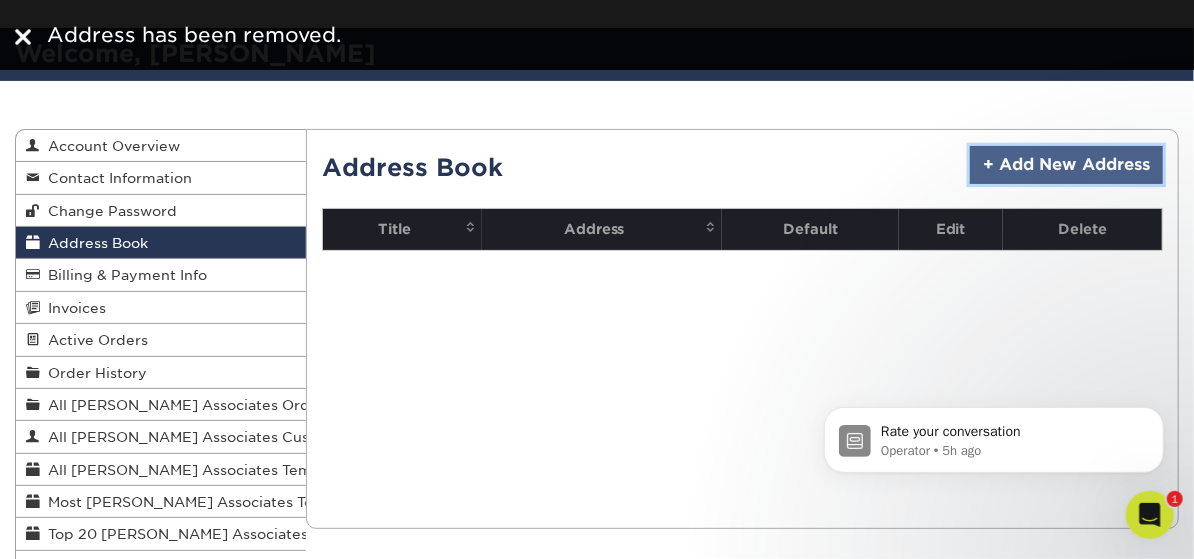 click on "+ Add New Address" at bounding box center [1066, 165] 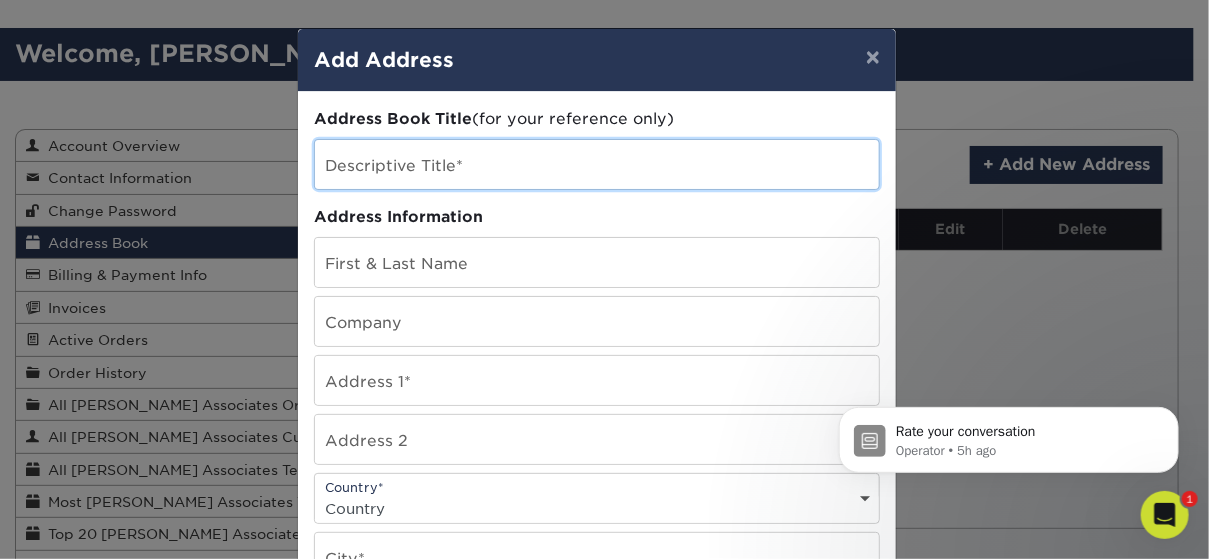 click at bounding box center [597, 164] 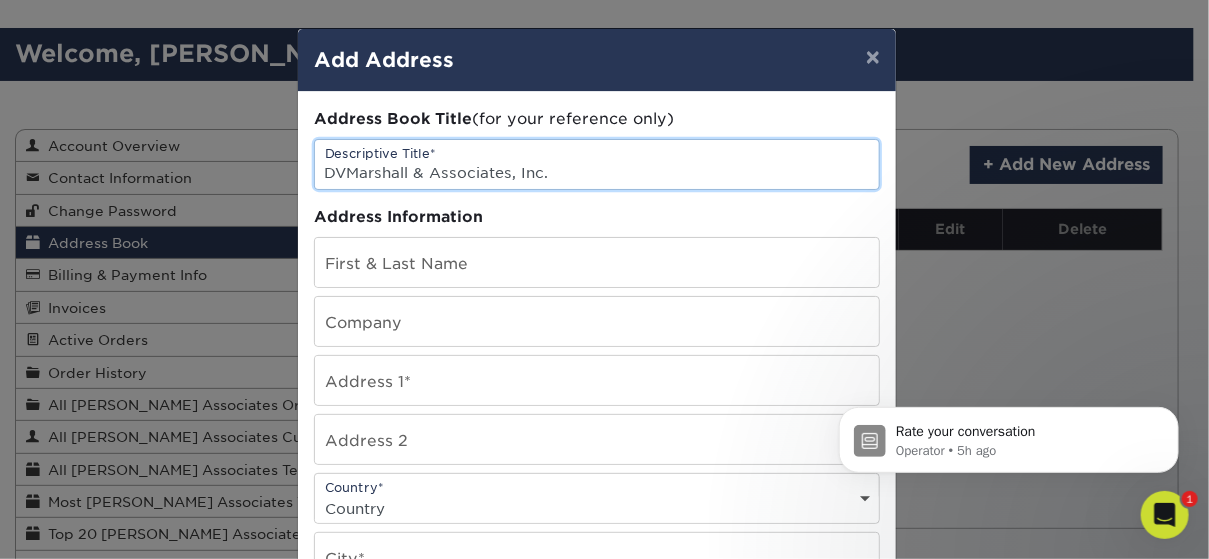 type on "DVMarshall & Associates, Inc." 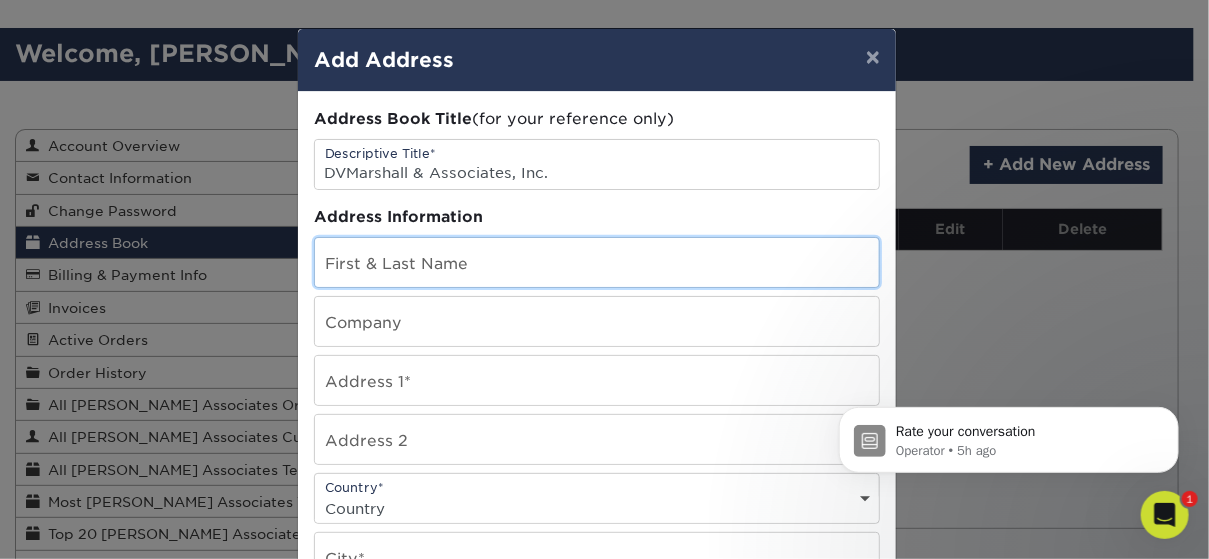 click at bounding box center (597, 262) 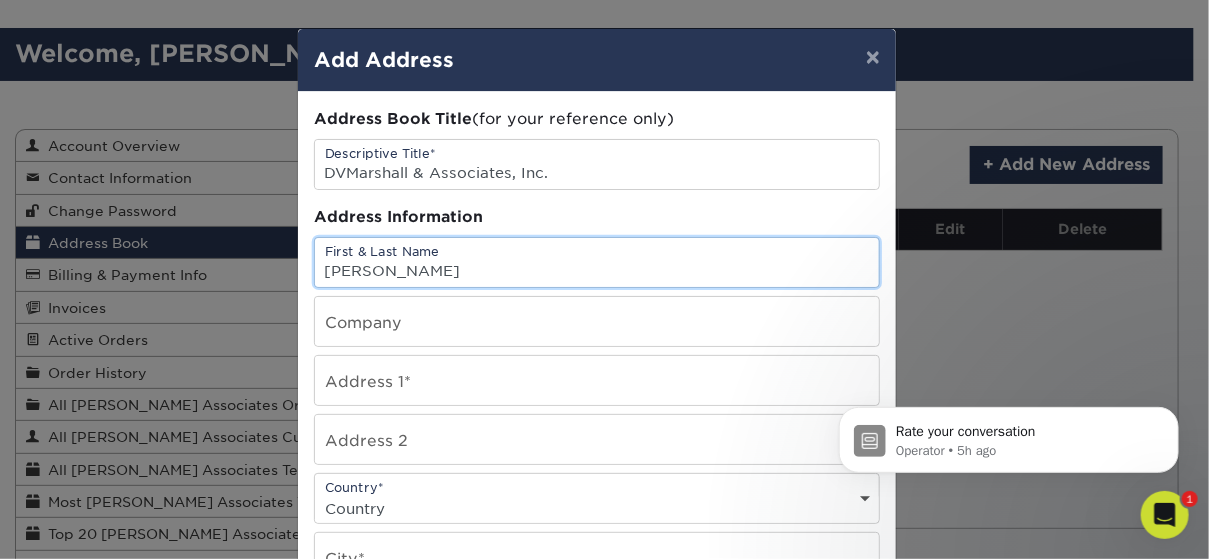 type on "Monikah Marshall" 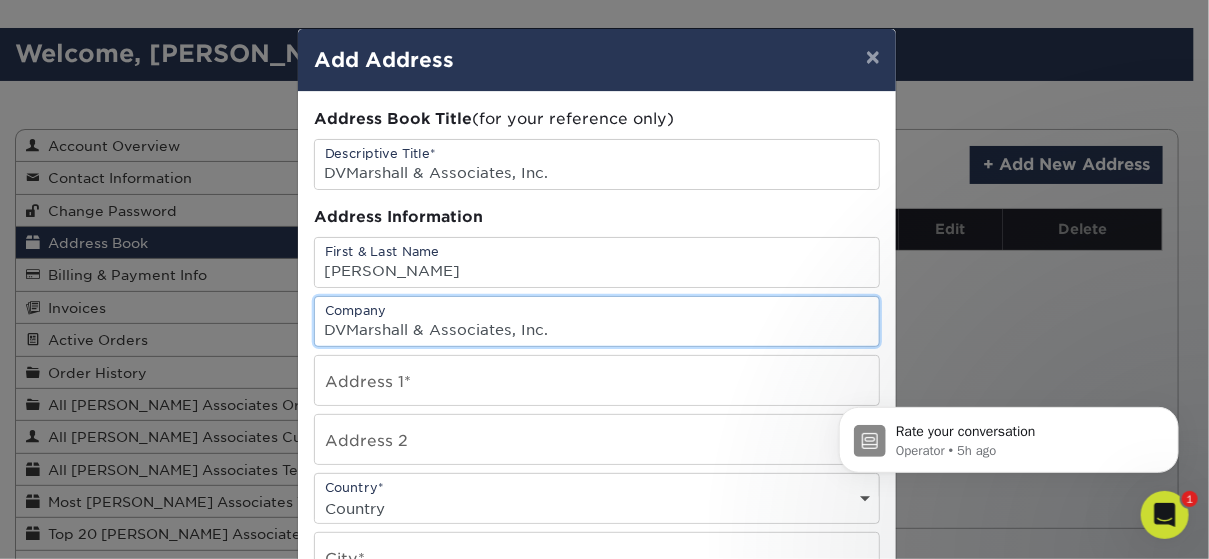 type on "DVMarshall & Associates, Inc." 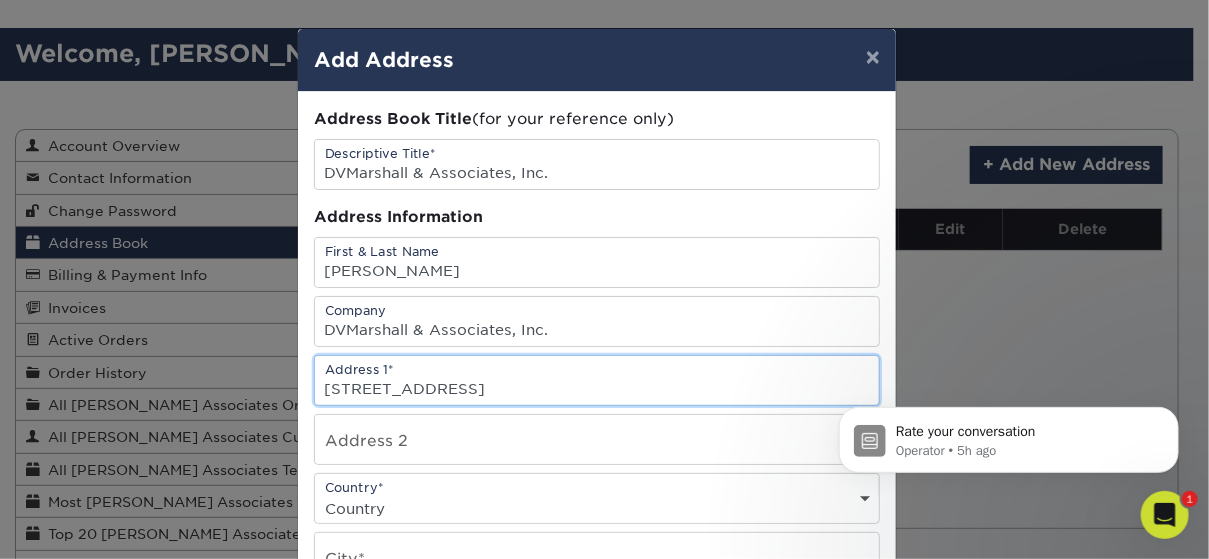 type on "110 Habersham Drive" 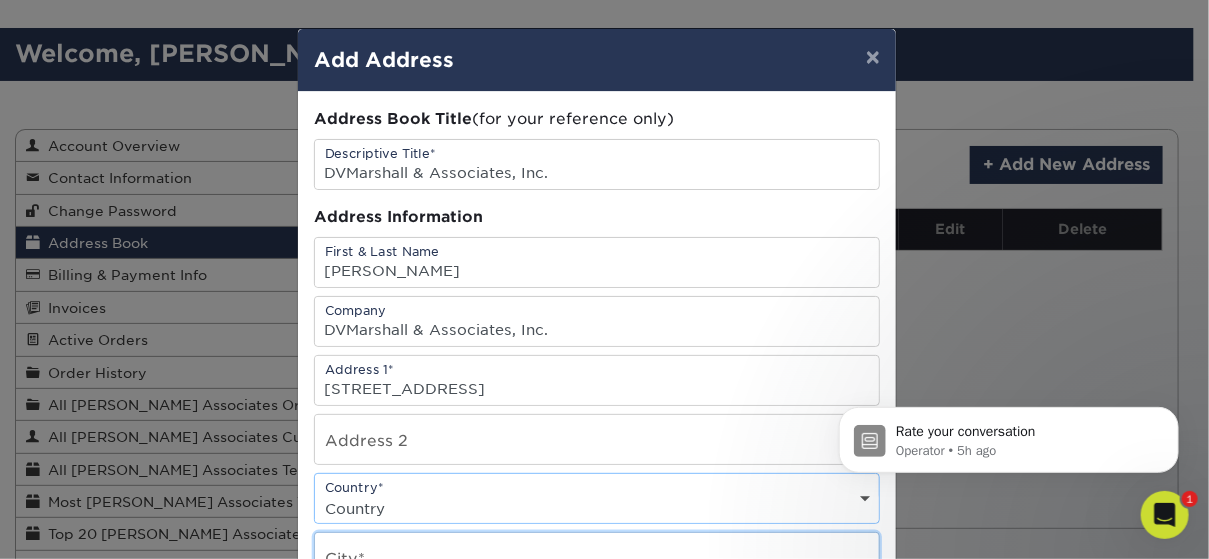 scroll, scrollTop: 21, scrollLeft: 0, axis: vertical 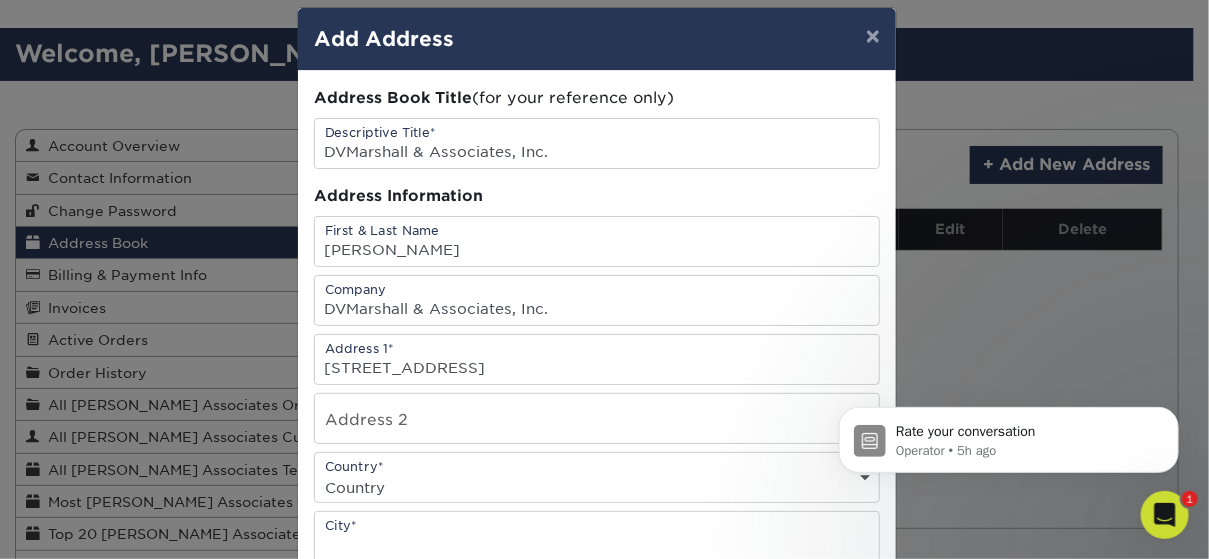 click on "Country United States Canada ----------------------------- Afghanistan Albania Algeria American Samoa Andorra Angola Anguilla Antarctica Antigua and Barbuda Argentina Armenia Aruba Australia Austria Azerbaijan Bahamas Bahrain Bangladesh Barbados Belarus Belgium Belize Benin Bermuda Bhutan Bolivia Bosnia and Herzegovina Botswana Bouvet Island Brazil British Indian Ocean Territory British Virgin Islands Brunei Darussalam Bulgaria Burkina Faso Burundi Cambodia Cameroon Cape Verde Cayman Islands Central African Republic Chad Chile China Christmas Island Cocos Colombia Comoros Congo Cook Islands Costa Rica Croatia Cuba Cyprus Czech Republic Denmark Djibouti Dominica Dominican Republic East Timor Ecuador Egypt El Salvador Equatorial Guinea Eritrea Estonia Ethiopia Falkland Islands Faroe Islands Fiji Finland France French Guiana French Polynesia French Southern Territories Gabon Gambia Georgia Germany Ghana Gibraltar Greece Greenland Grenada Guadeloupe Guam Guatemala Guinea Guinea-Bissau Guyana Haiti Honduras India" at bounding box center [597, 487] 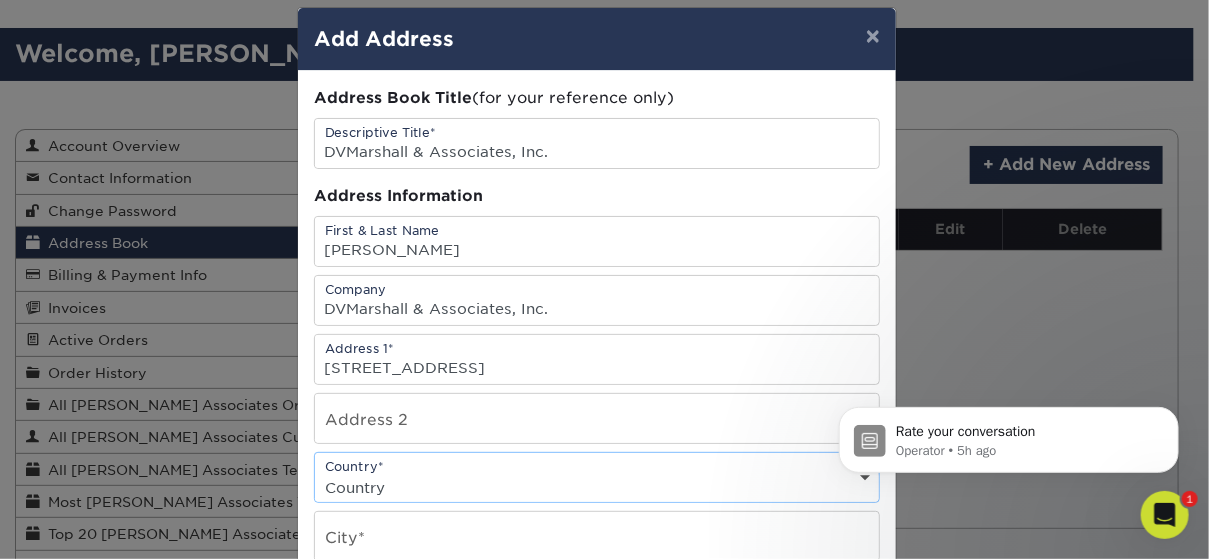 select on "US" 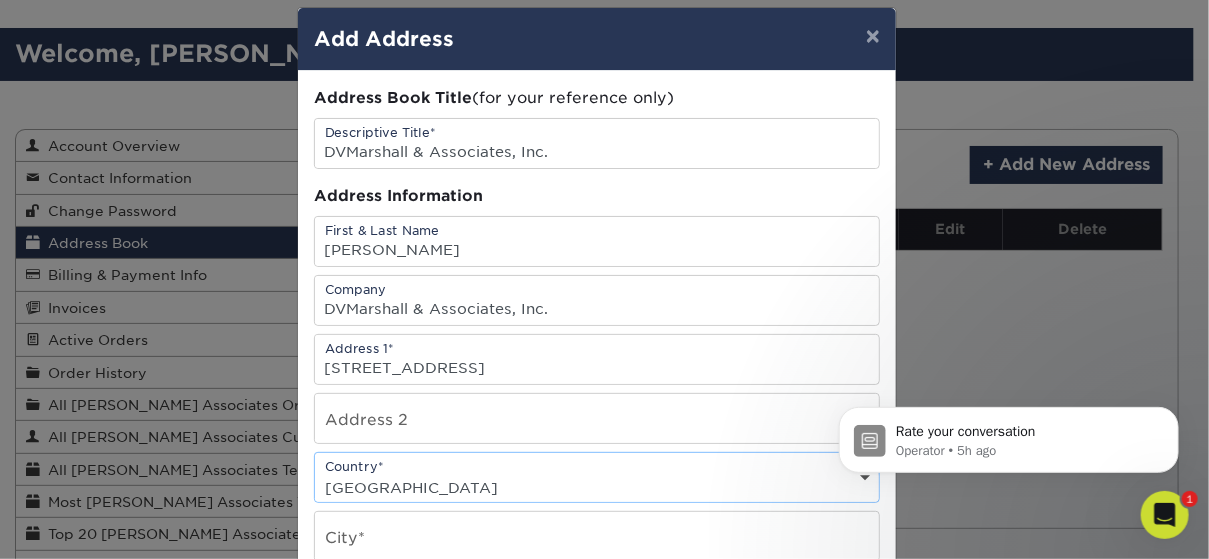 click on "Country United States Canada ----------------------------- Afghanistan Albania Algeria American Samoa Andorra Angola Anguilla Antarctica Antigua and Barbuda Argentina Armenia Aruba Australia Austria Azerbaijan Bahamas Bahrain Bangladesh Barbados Belarus Belgium Belize Benin Bermuda Bhutan Bolivia Bosnia and Herzegovina Botswana Bouvet Island Brazil British Indian Ocean Territory British Virgin Islands Brunei Darussalam Bulgaria Burkina Faso Burundi Cambodia Cameroon Cape Verde Cayman Islands Central African Republic Chad Chile China Christmas Island Cocos Colombia Comoros Congo Cook Islands Costa Rica Croatia Cuba Cyprus Czech Republic Denmark Djibouti Dominica Dominican Republic East Timor Ecuador Egypt El Salvador Equatorial Guinea Eritrea Estonia Ethiopia Falkland Islands Faroe Islands Fiji Finland France French Guiana French Polynesia French Southern Territories Gabon Gambia Georgia Germany Ghana Gibraltar Greece Greenland Grenada Guadeloupe Guam Guatemala Guinea Guinea-Bissau Guyana Haiti Honduras India" at bounding box center (597, 487) 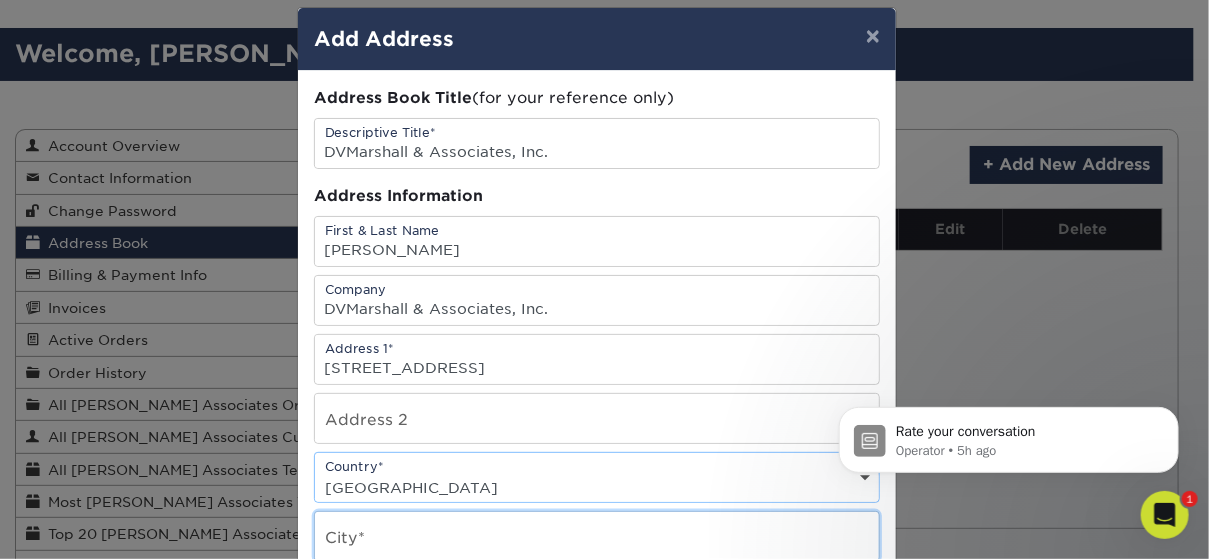 click at bounding box center [597, 536] 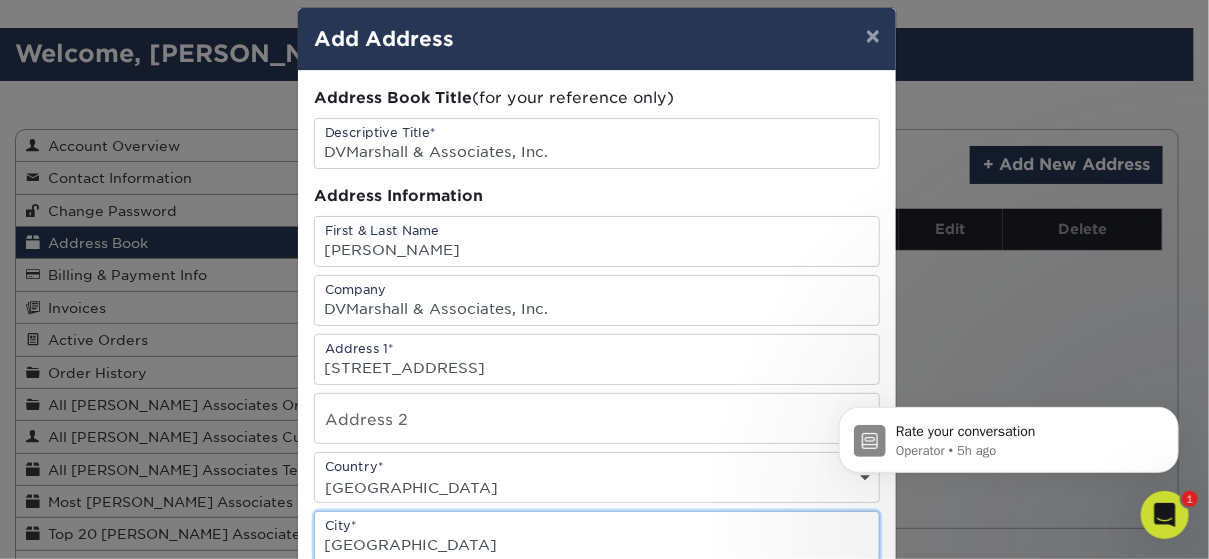 type on "Fayetteville" 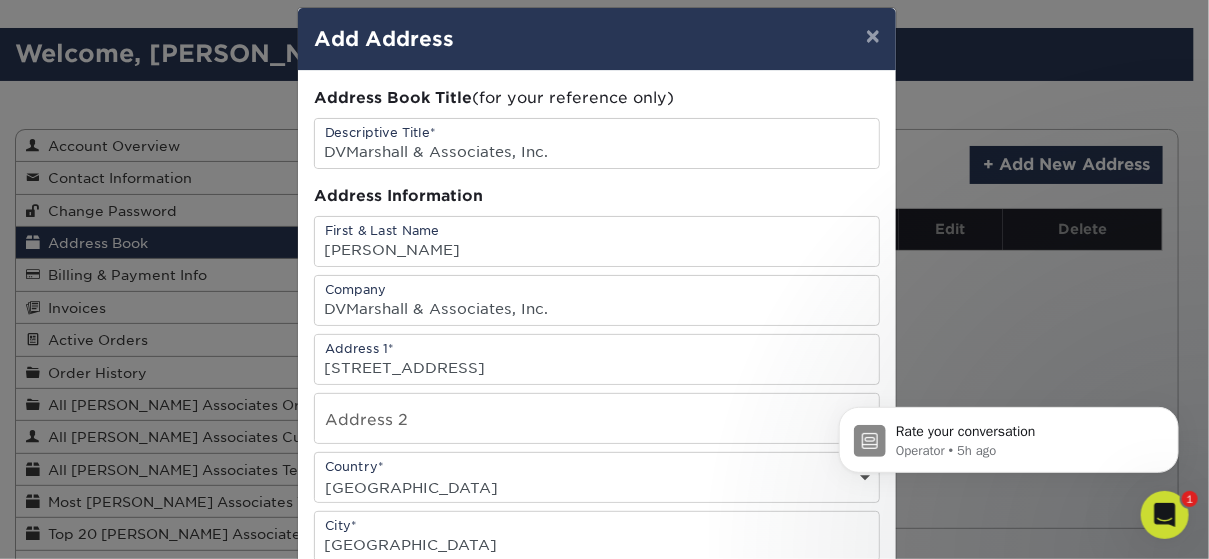 scroll, scrollTop: 345, scrollLeft: 0, axis: vertical 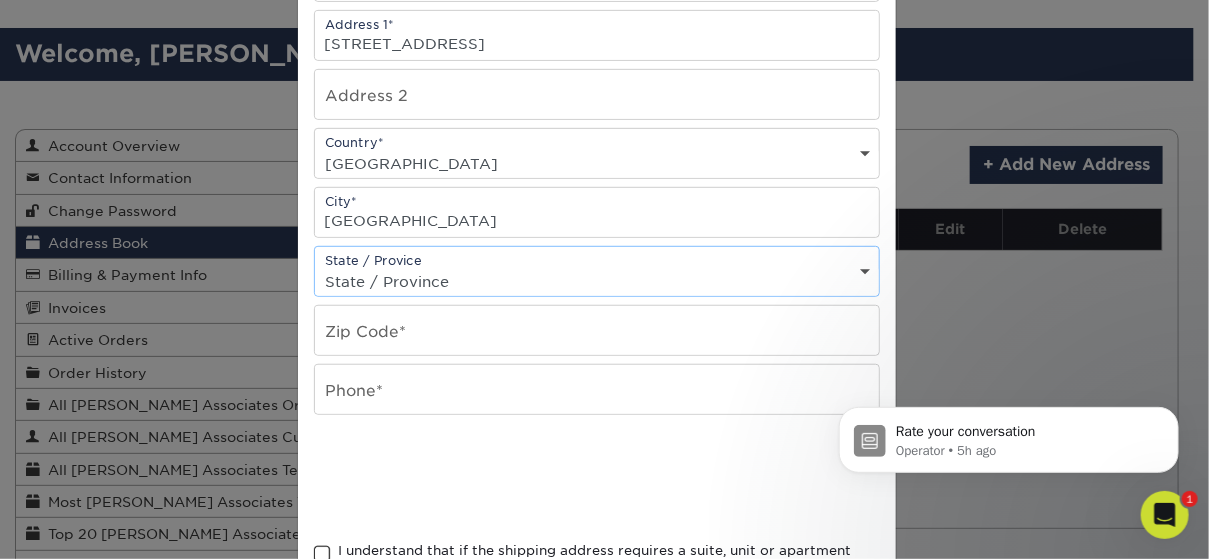 select on "GA" 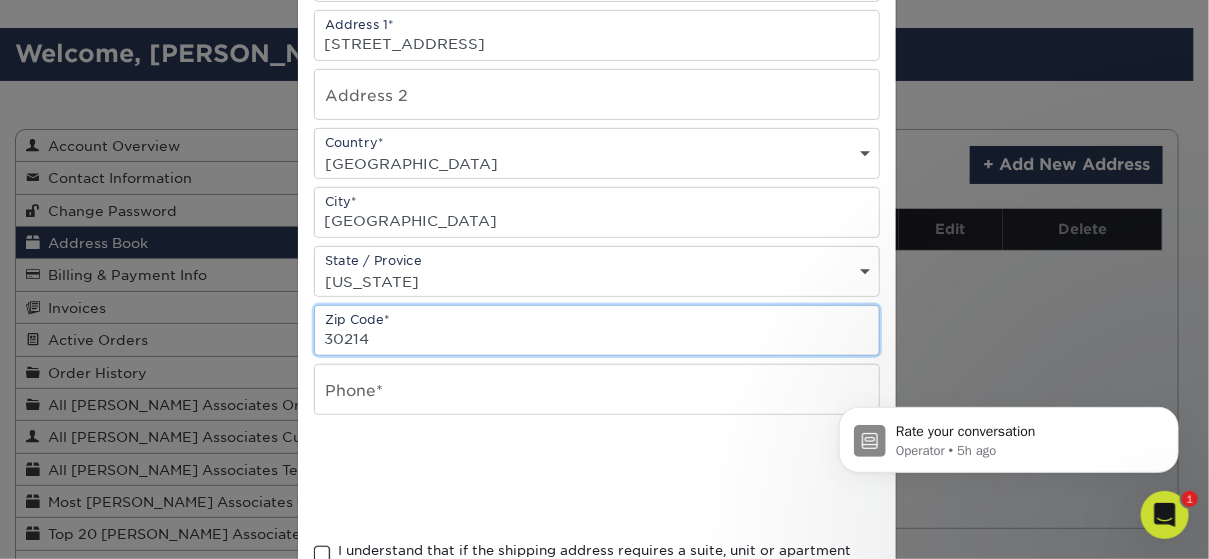 type on "30214" 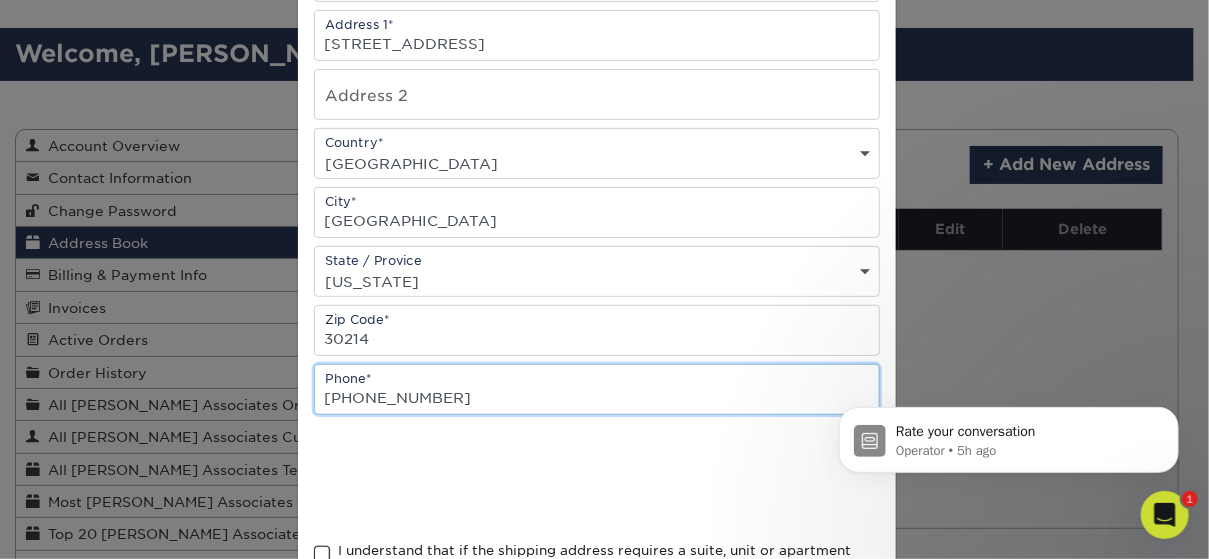 type on "(770) 703-1049" 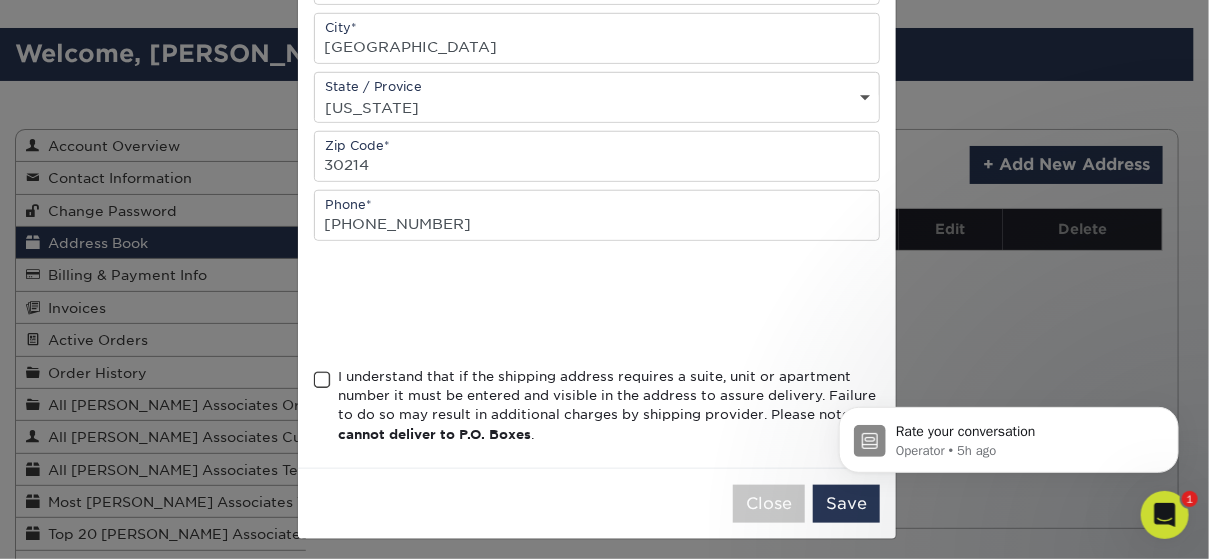 scroll, scrollTop: 526, scrollLeft: 0, axis: vertical 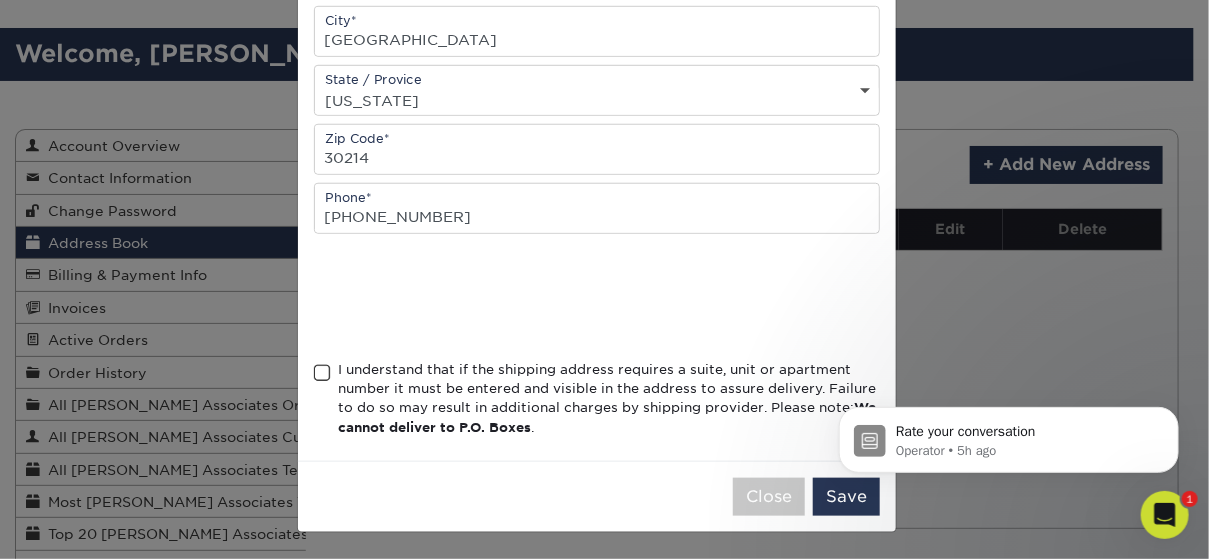 click at bounding box center (322, 373) 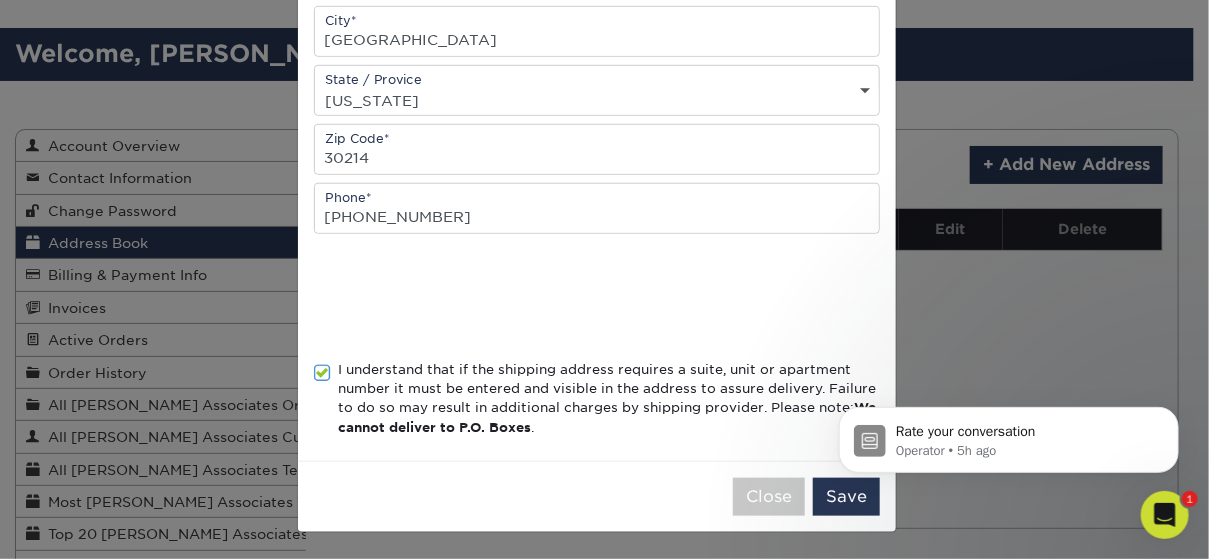 click on "Rate your conversation Operator • 5h ago" at bounding box center [1008, 434] 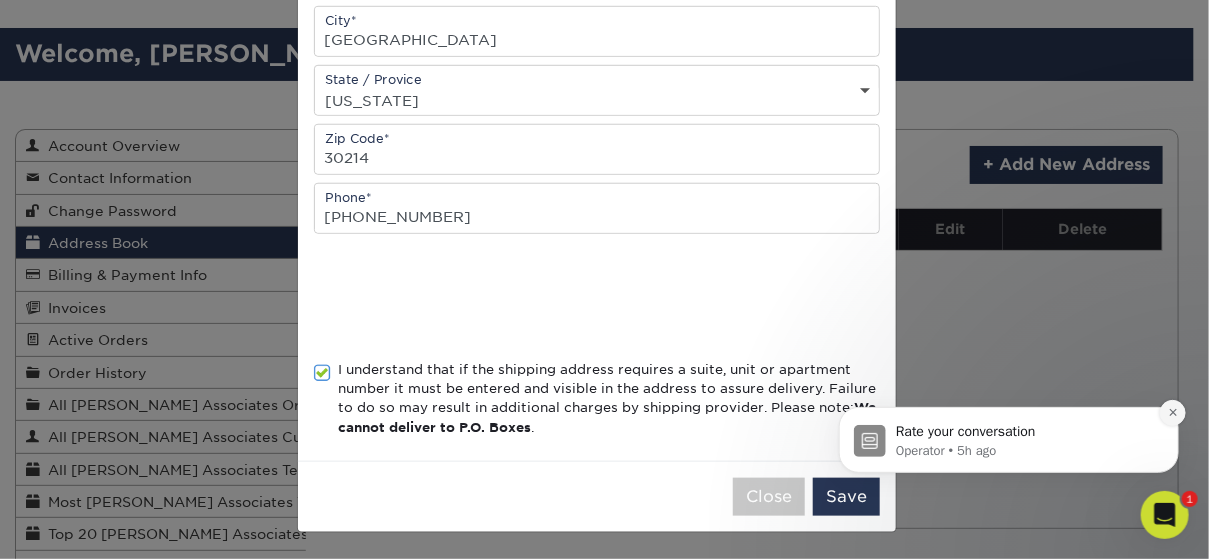 click 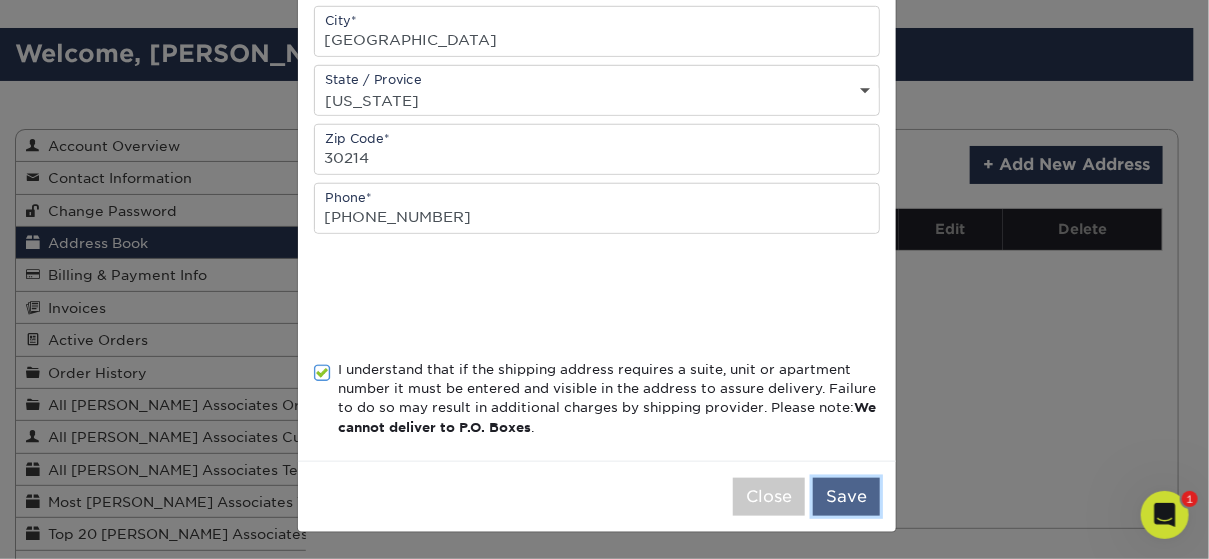click on "Save" at bounding box center (846, 497) 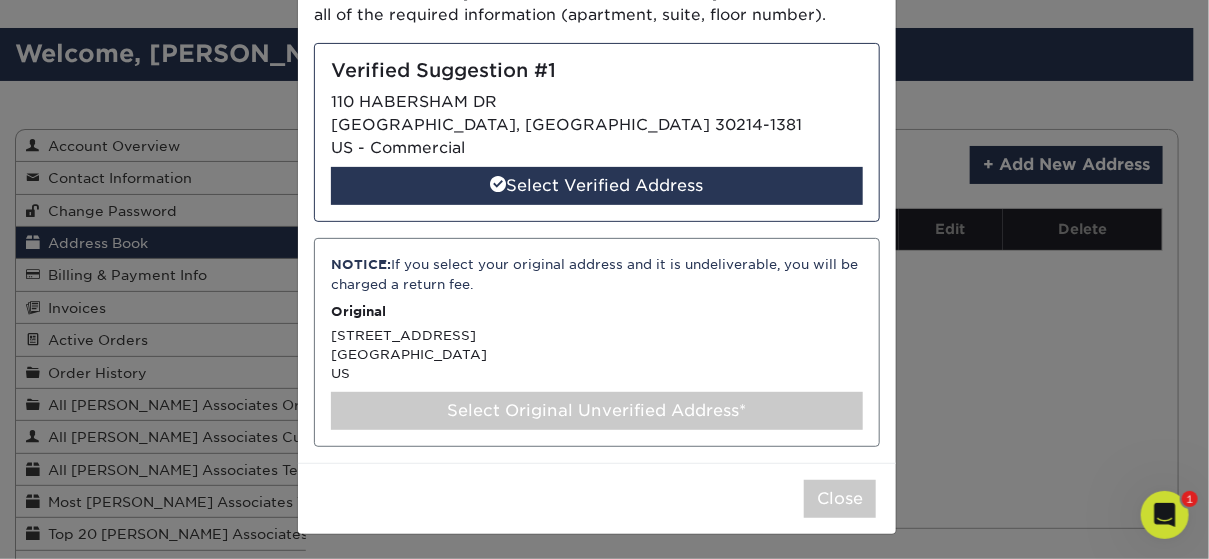 scroll, scrollTop: 182, scrollLeft: 0, axis: vertical 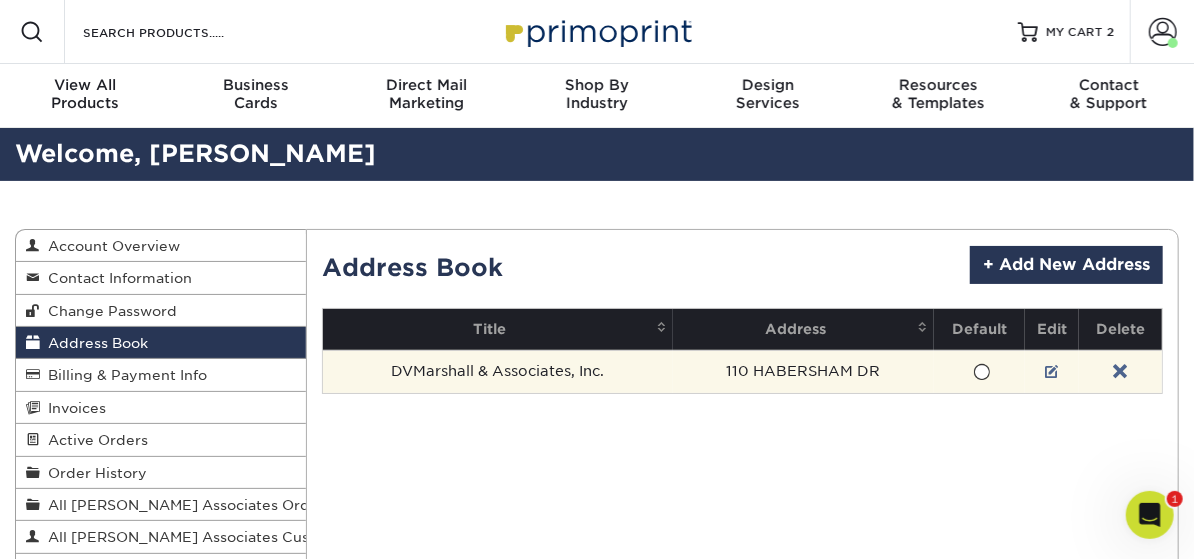 click at bounding box center [981, 372] 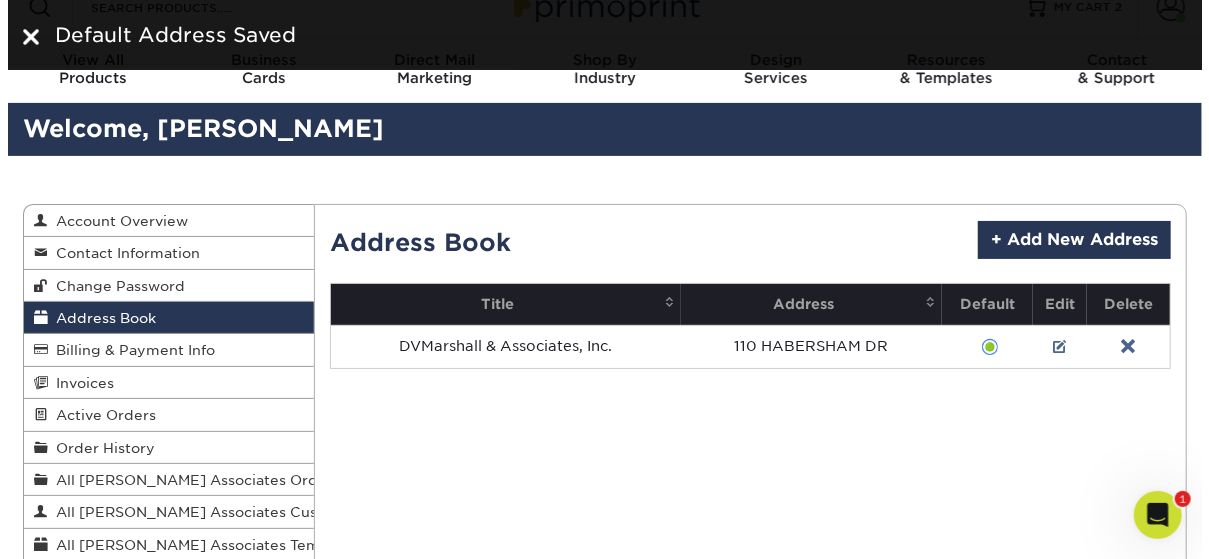 scroll, scrollTop: 0, scrollLeft: 0, axis: both 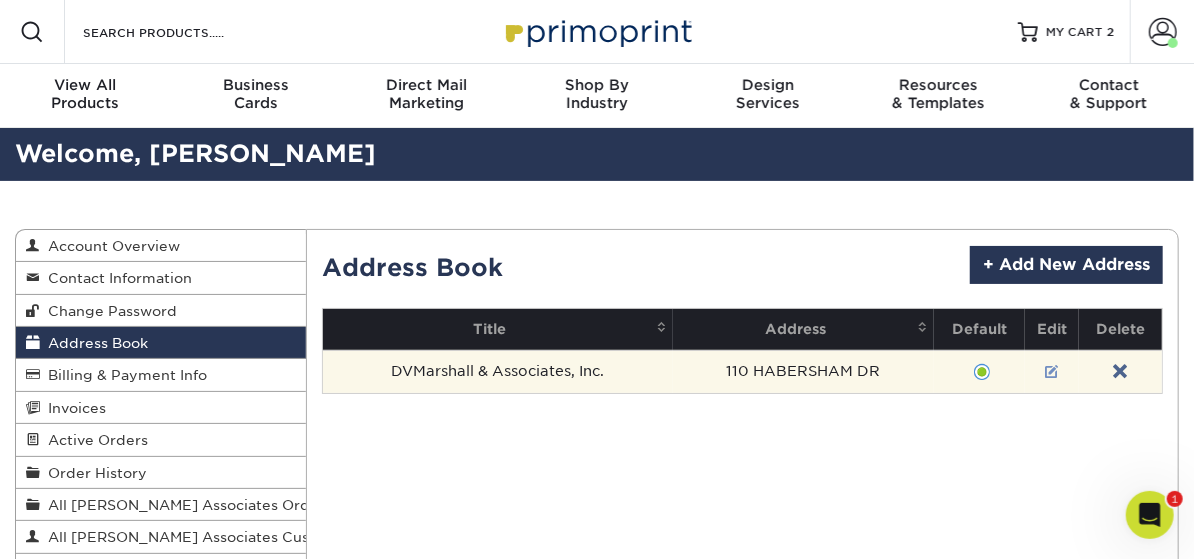 click at bounding box center (1052, 372) 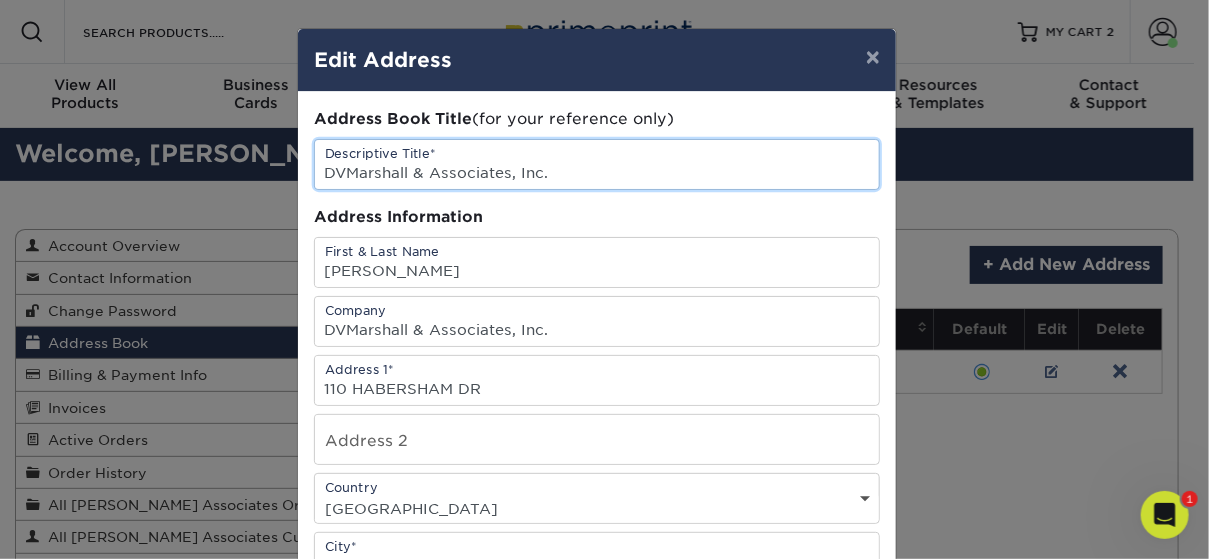 drag, startPoint x: 550, startPoint y: 172, endPoint x: 295, endPoint y: 165, distance: 255.09605 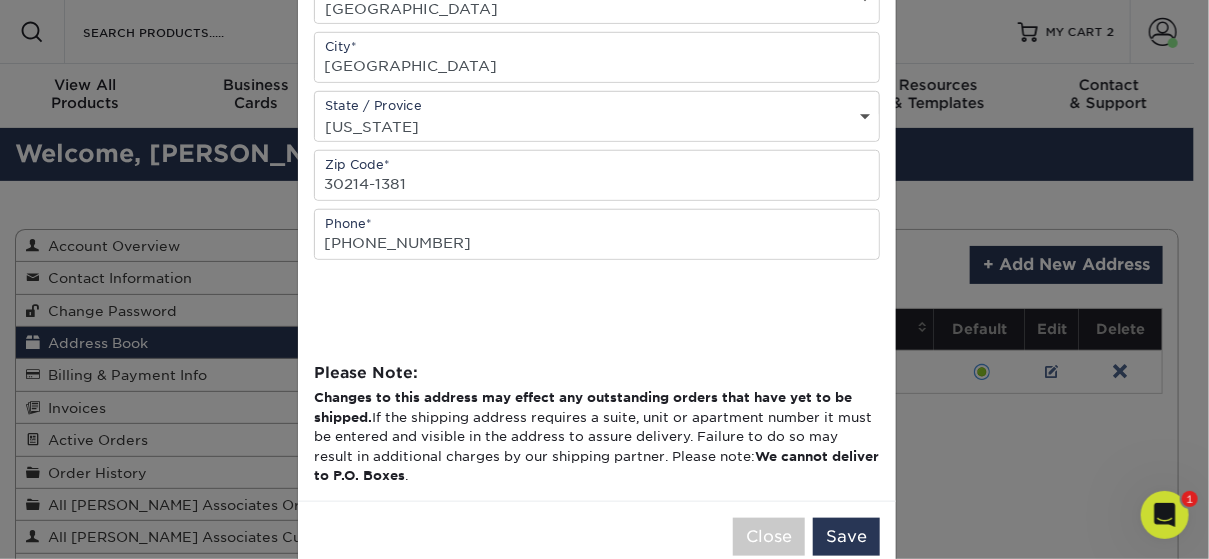 scroll, scrollTop: 540, scrollLeft: 0, axis: vertical 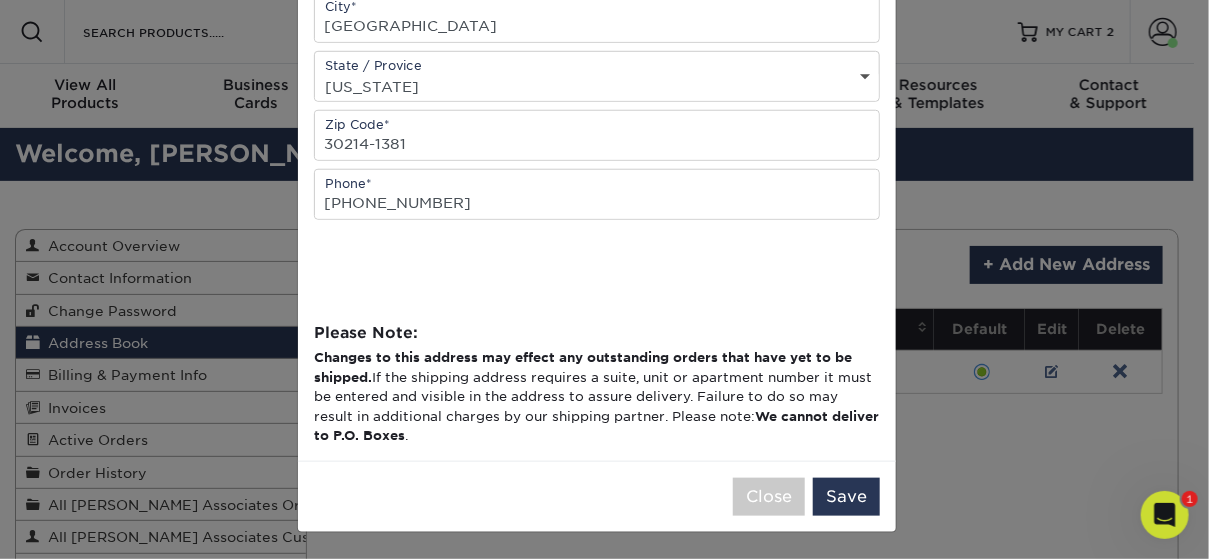 type on "[PERSON_NAME]" 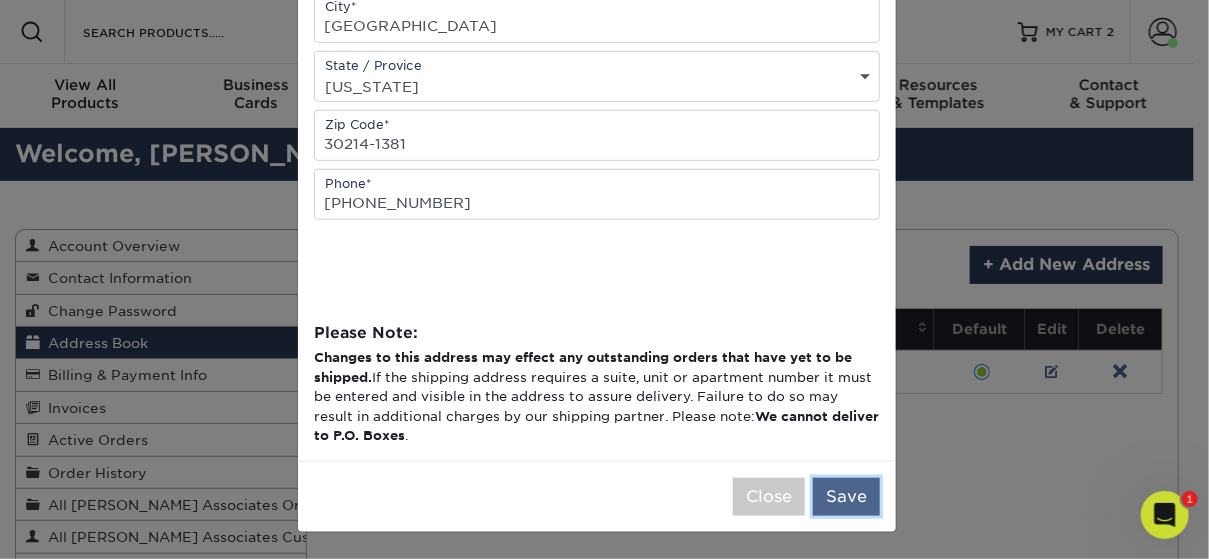 click on "Save" at bounding box center (846, 497) 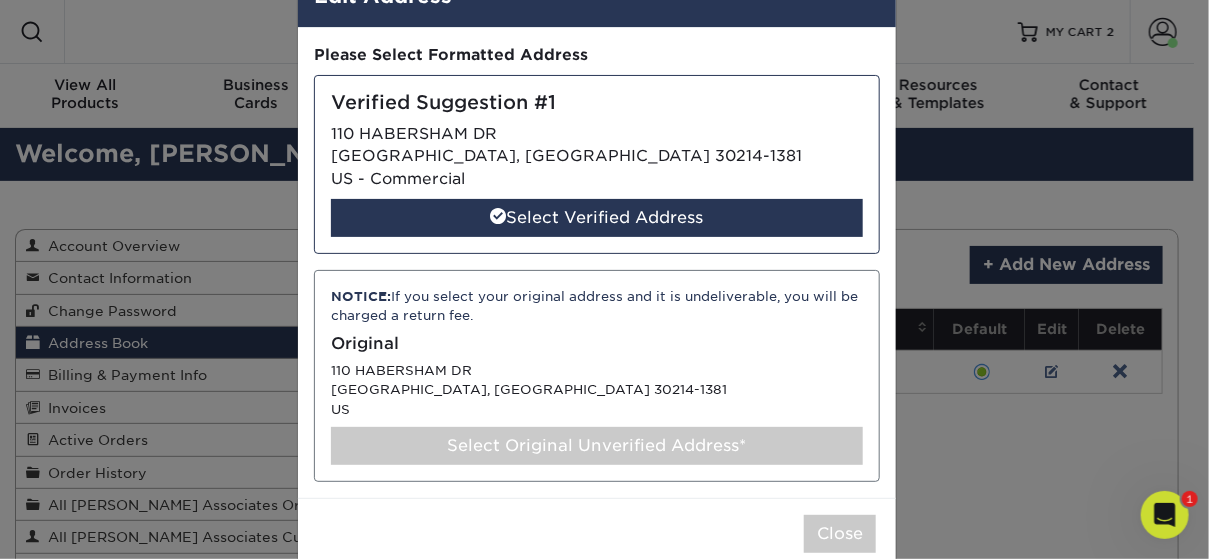 scroll, scrollTop: 102, scrollLeft: 0, axis: vertical 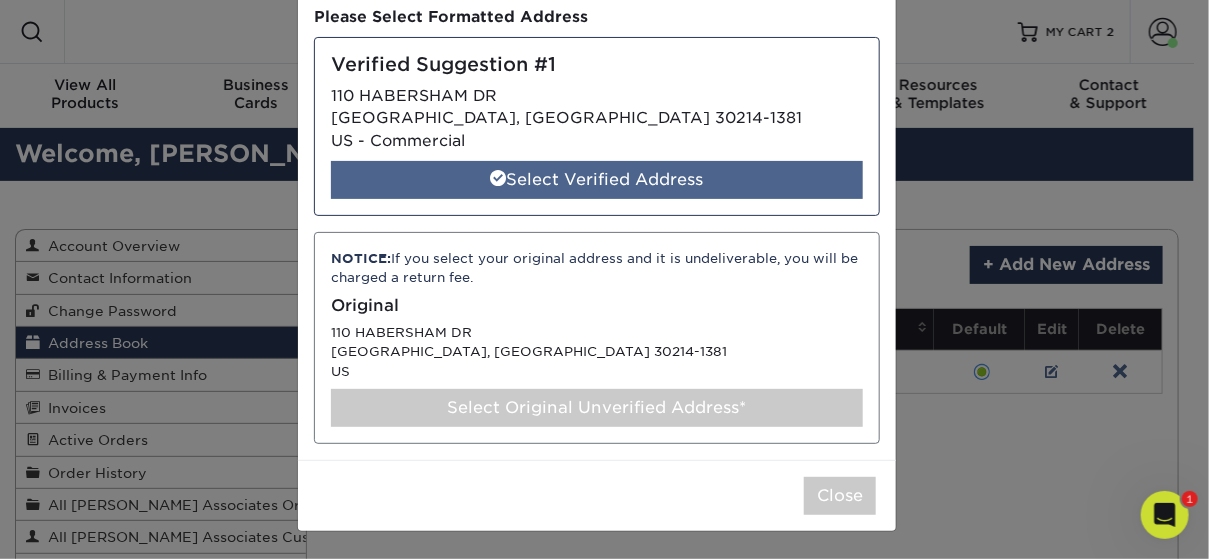 click on "Select Verified Address" at bounding box center [597, 180] 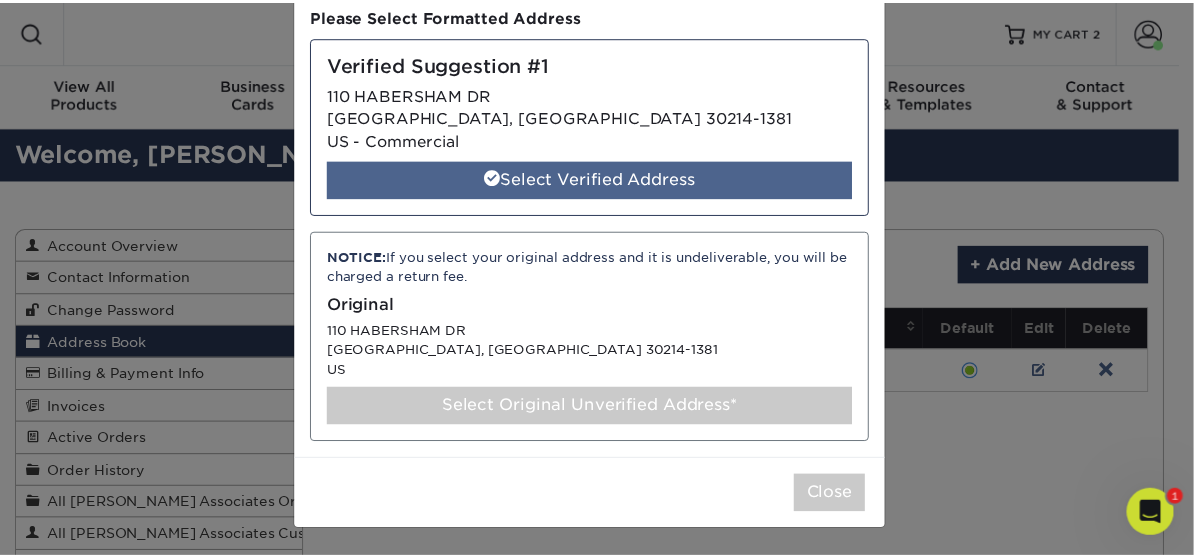 scroll, scrollTop: 0, scrollLeft: 0, axis: both 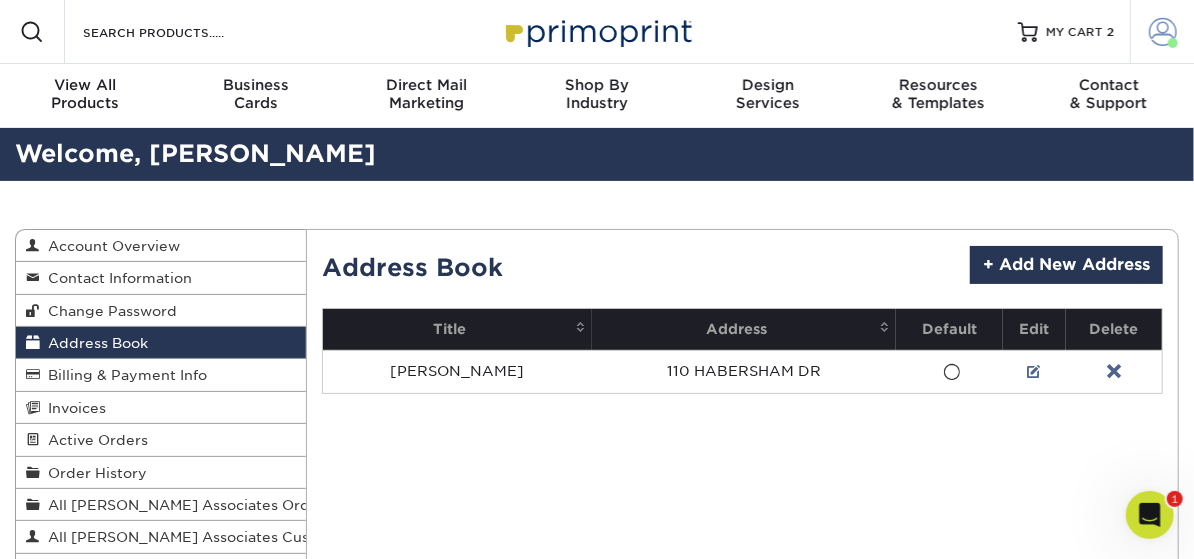 click at bounding box center (1163, 32) 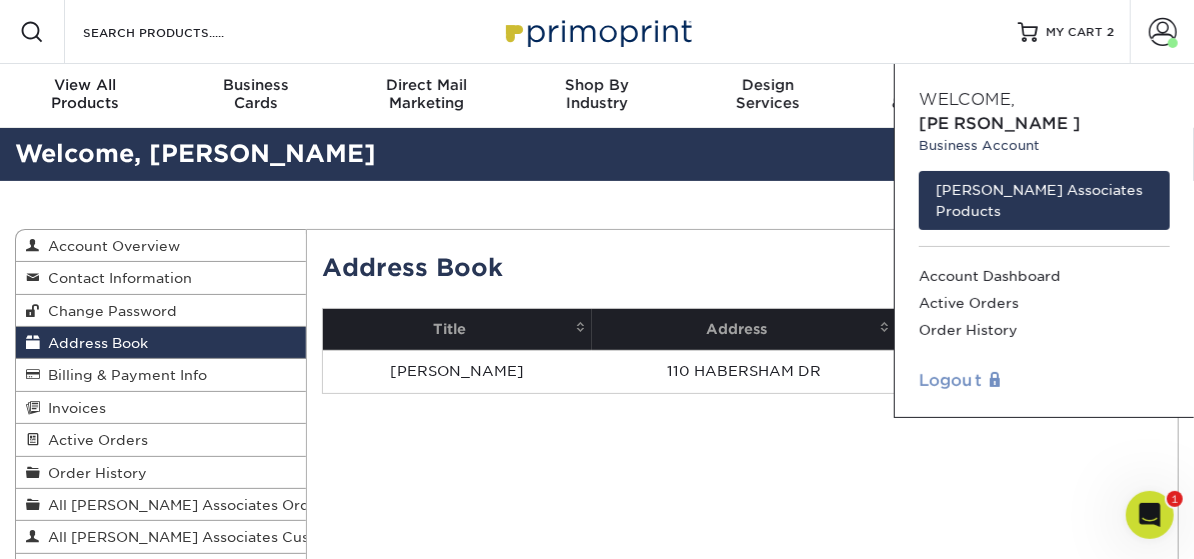 click on "Logout" at bounding box center [1044, 381] 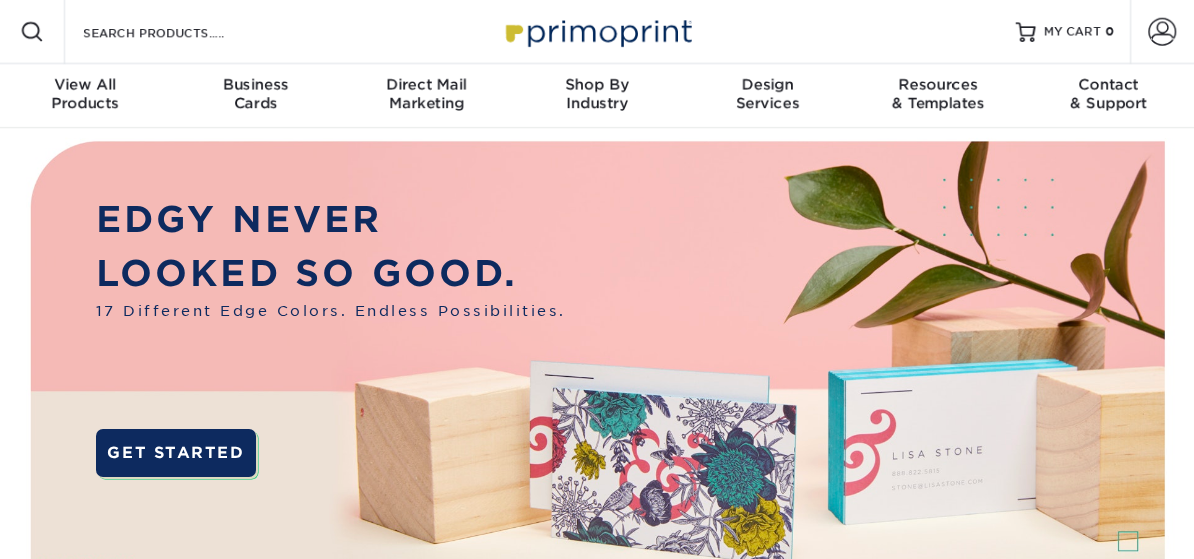 scroll, scrollTop: 0, scrollLeft: 0, axis: both 